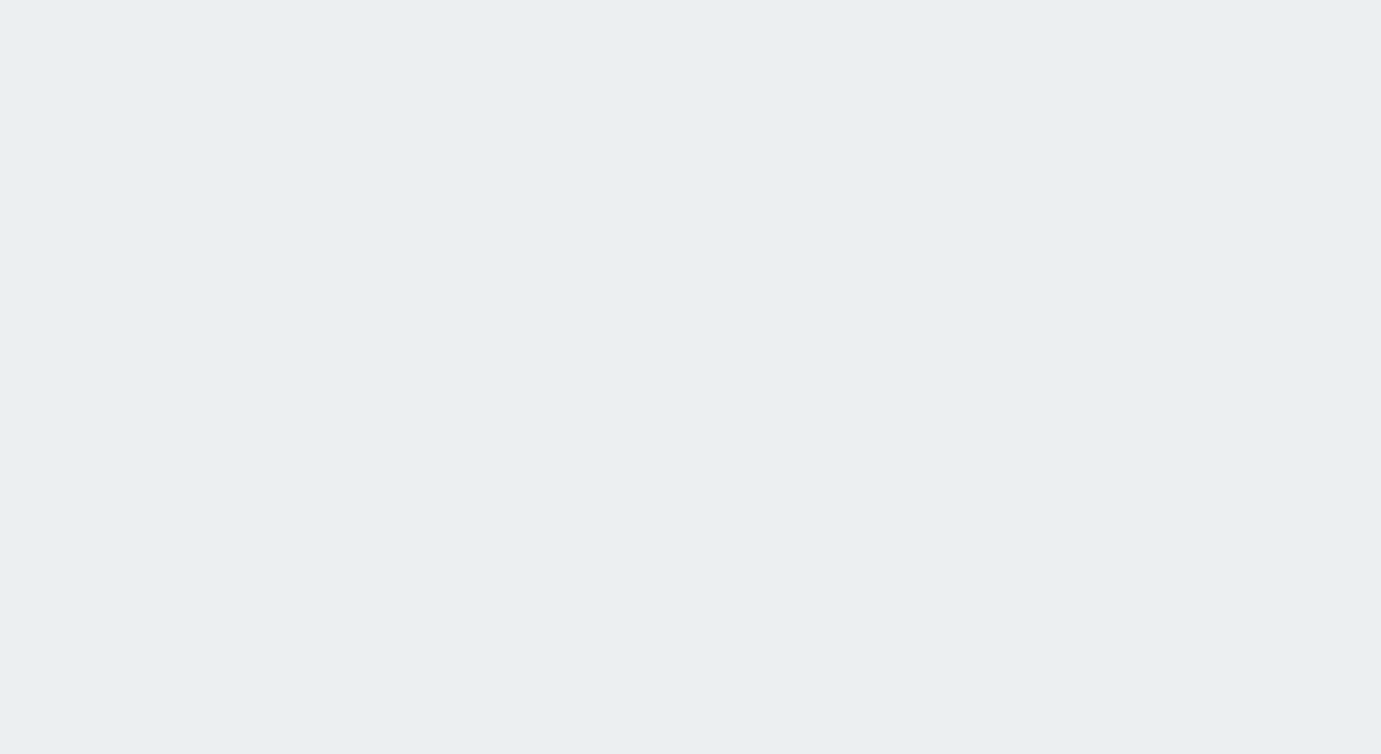 scroll, scrollTop: 0, scrollLeft: 0, axis: both 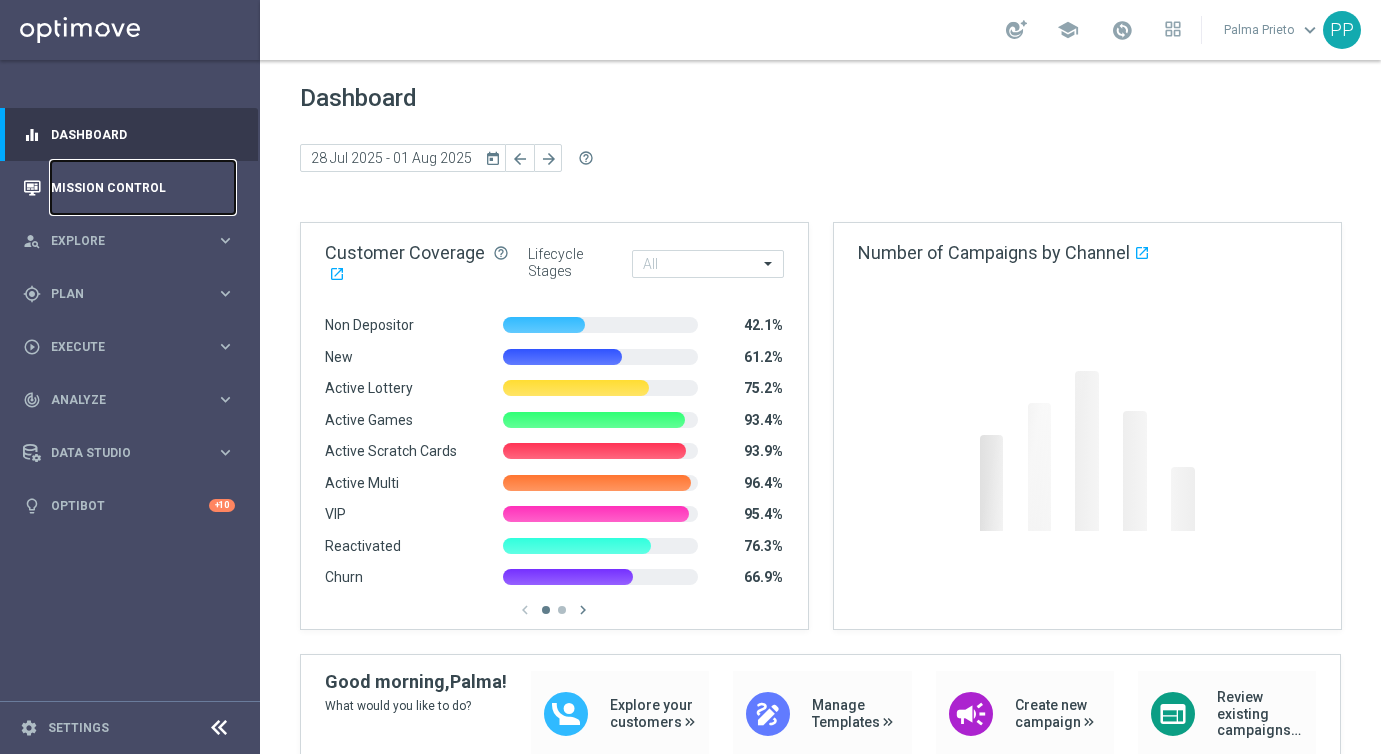 click on "Mission Control" at bounding box center [143, 187] 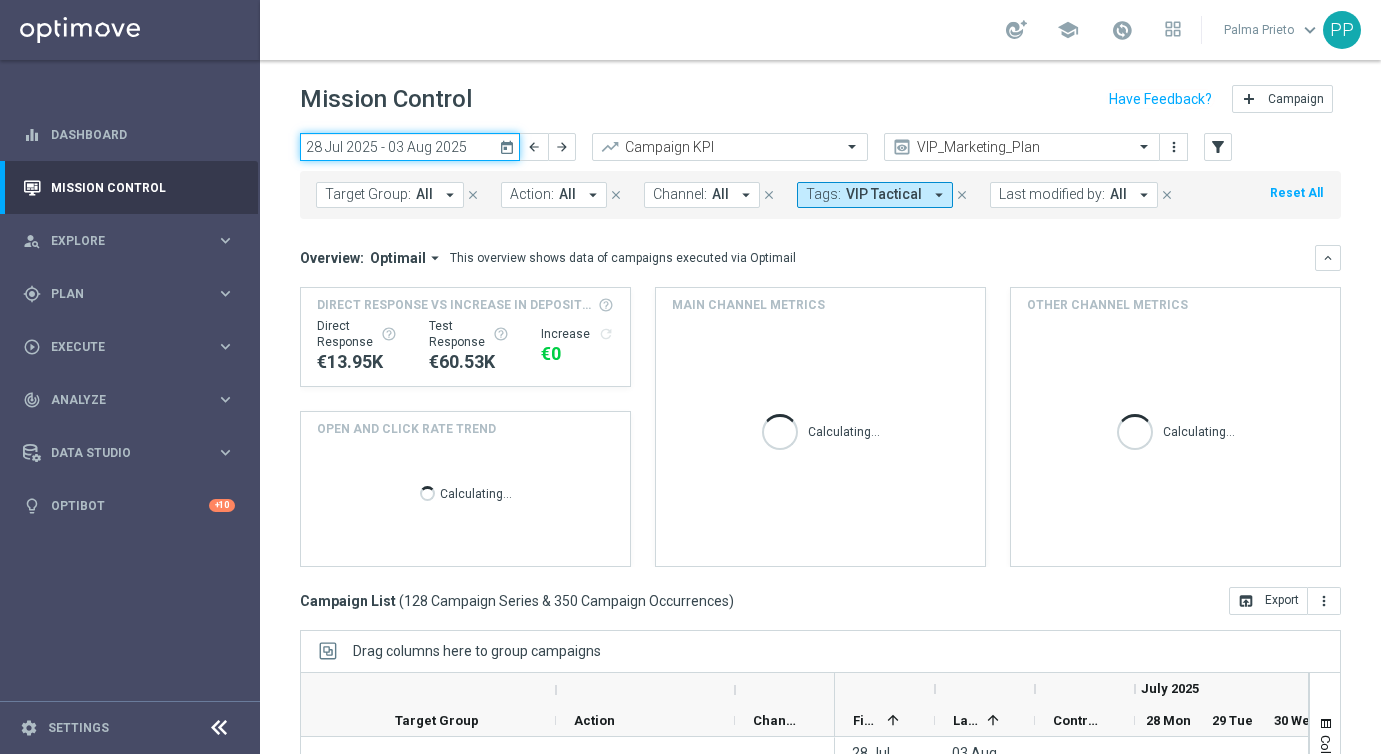 click on "28 Jul 2025 - 03 Aug 2025" 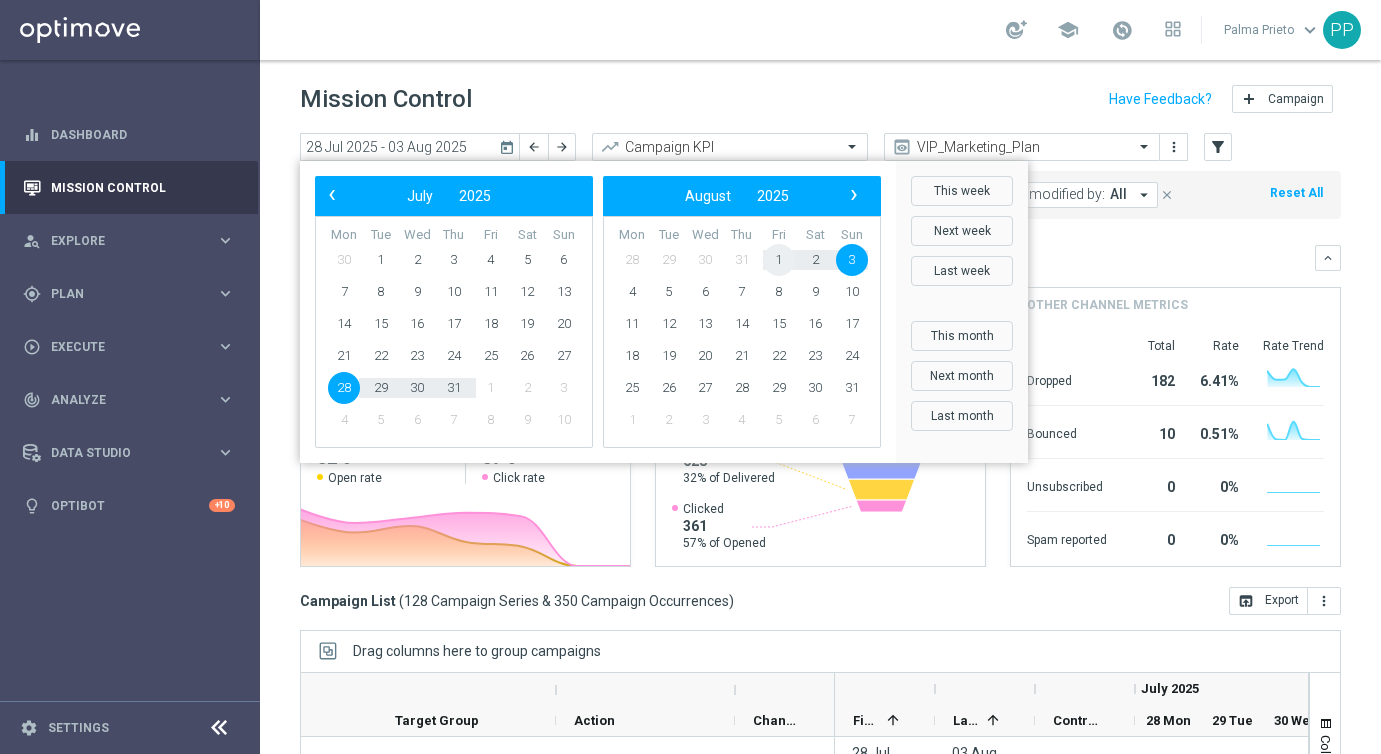 click on "1" 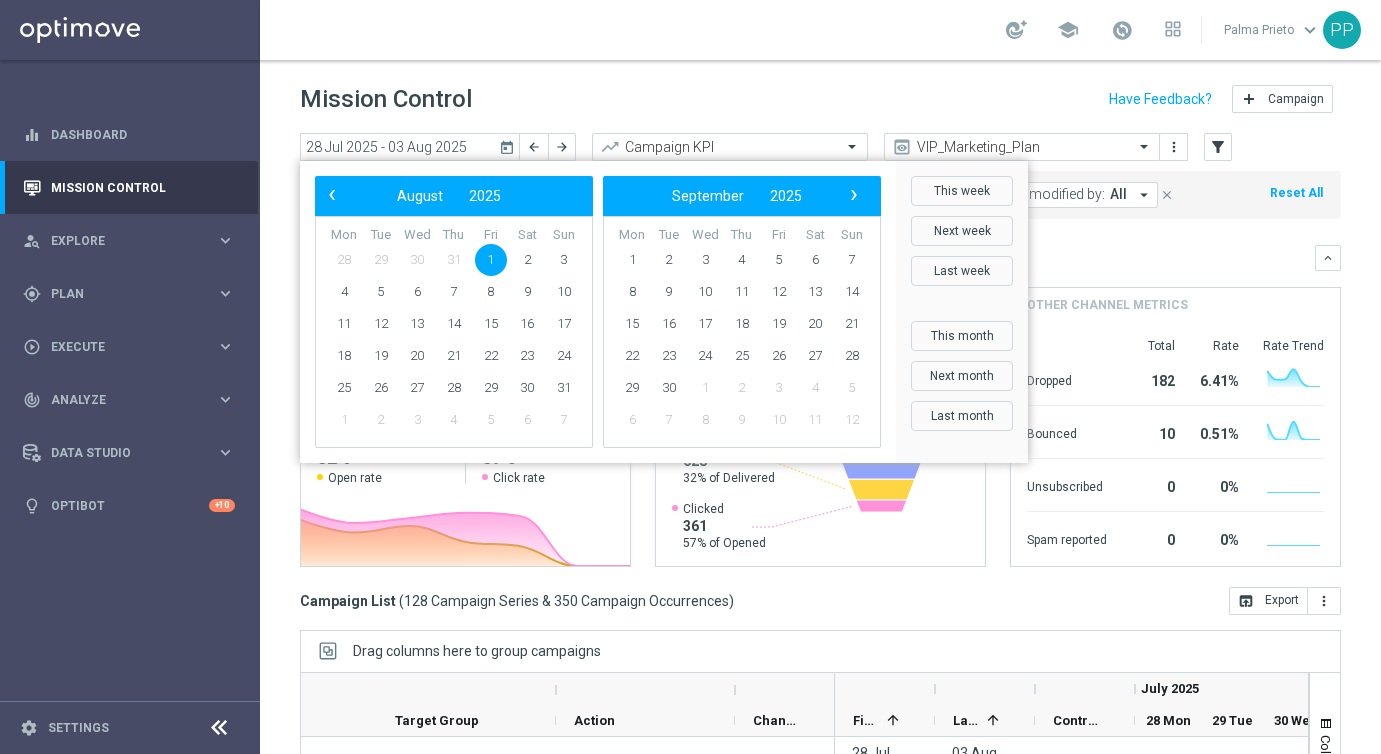 click on "1" 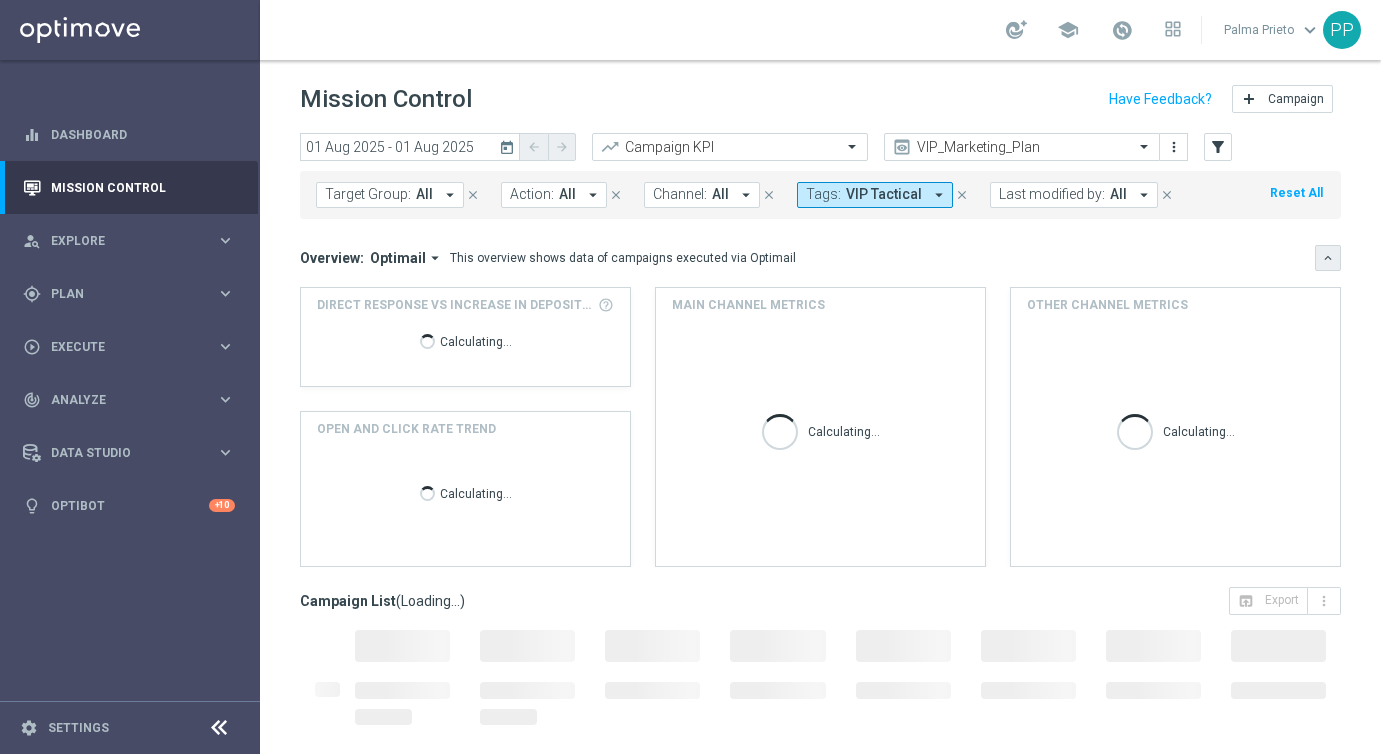 click on "keyboard_arrow_down" 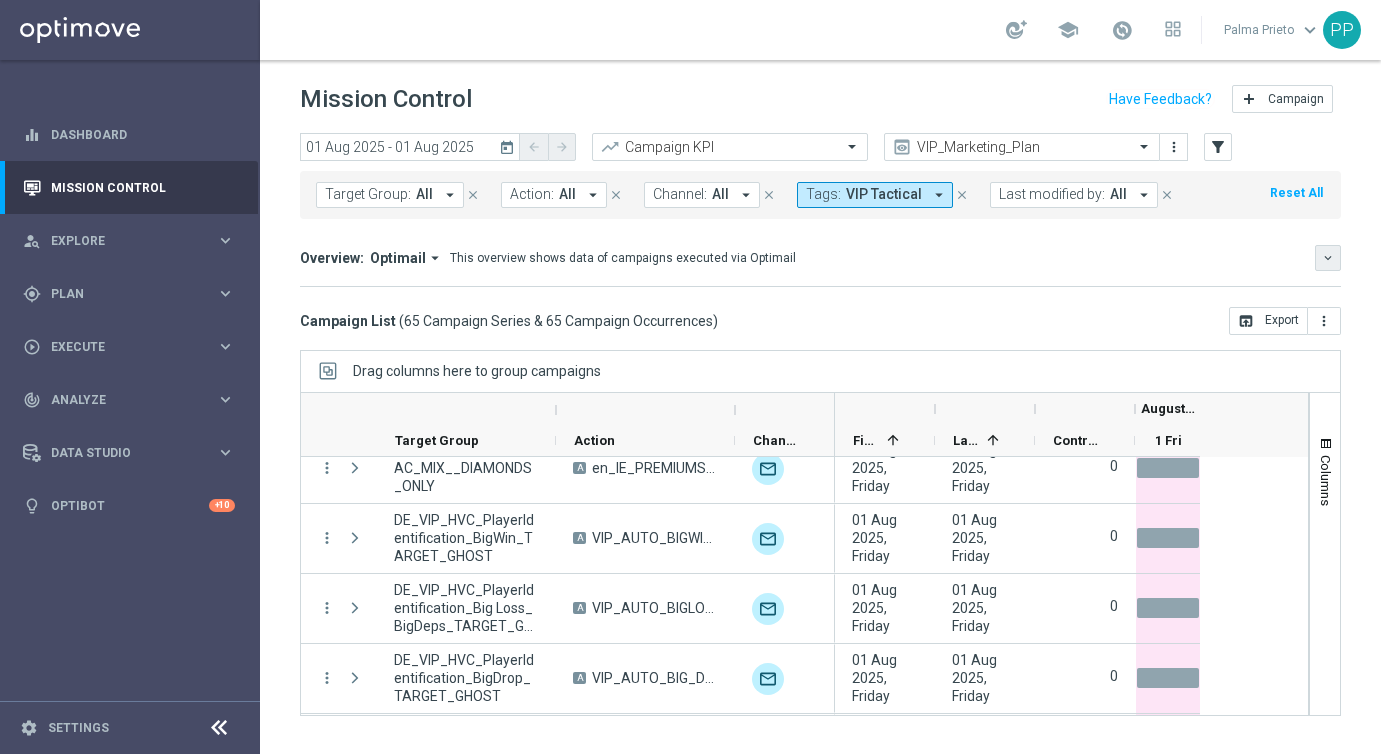 scroll, scrollTop: 4292, scrollLeft: 0, axis: vertical 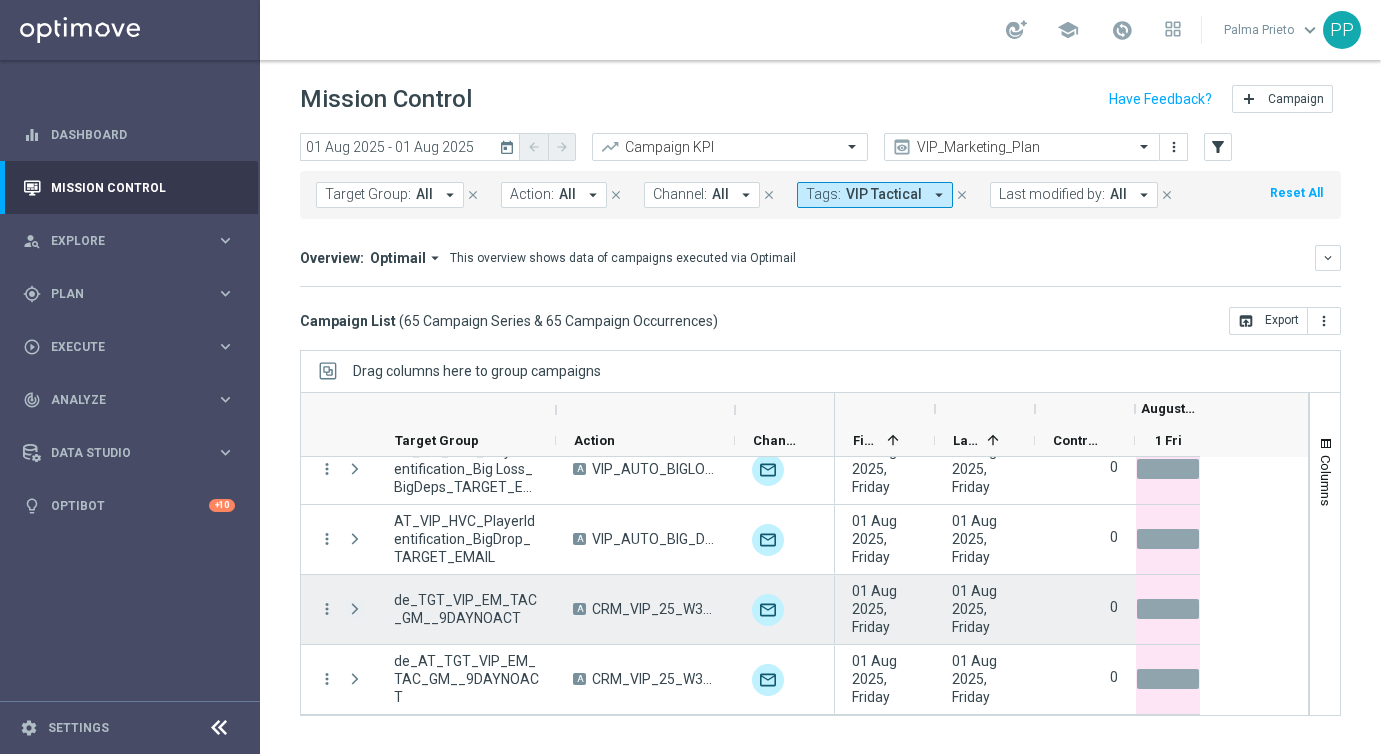 click at bounding box center (355, 609) 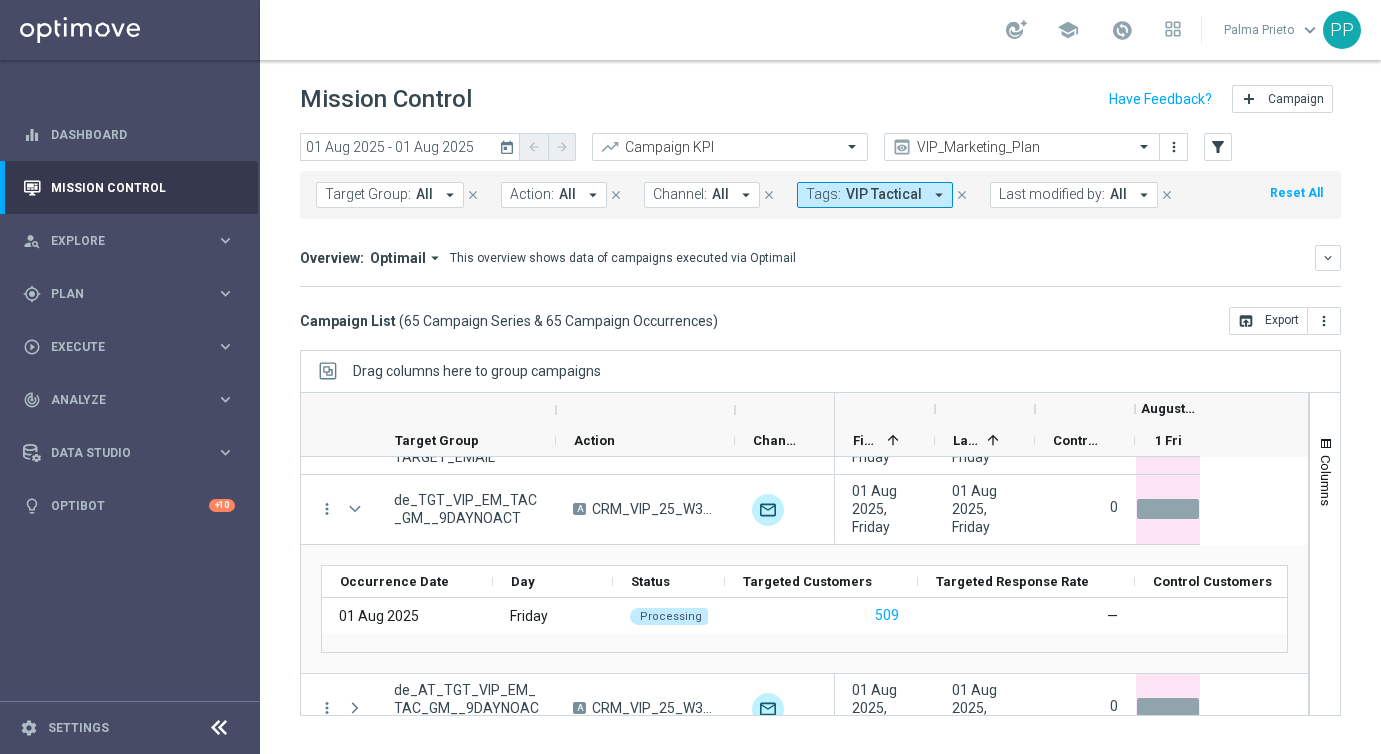 scroll, scrollTop: 4421, scrollLeft: 0, axis: vertical 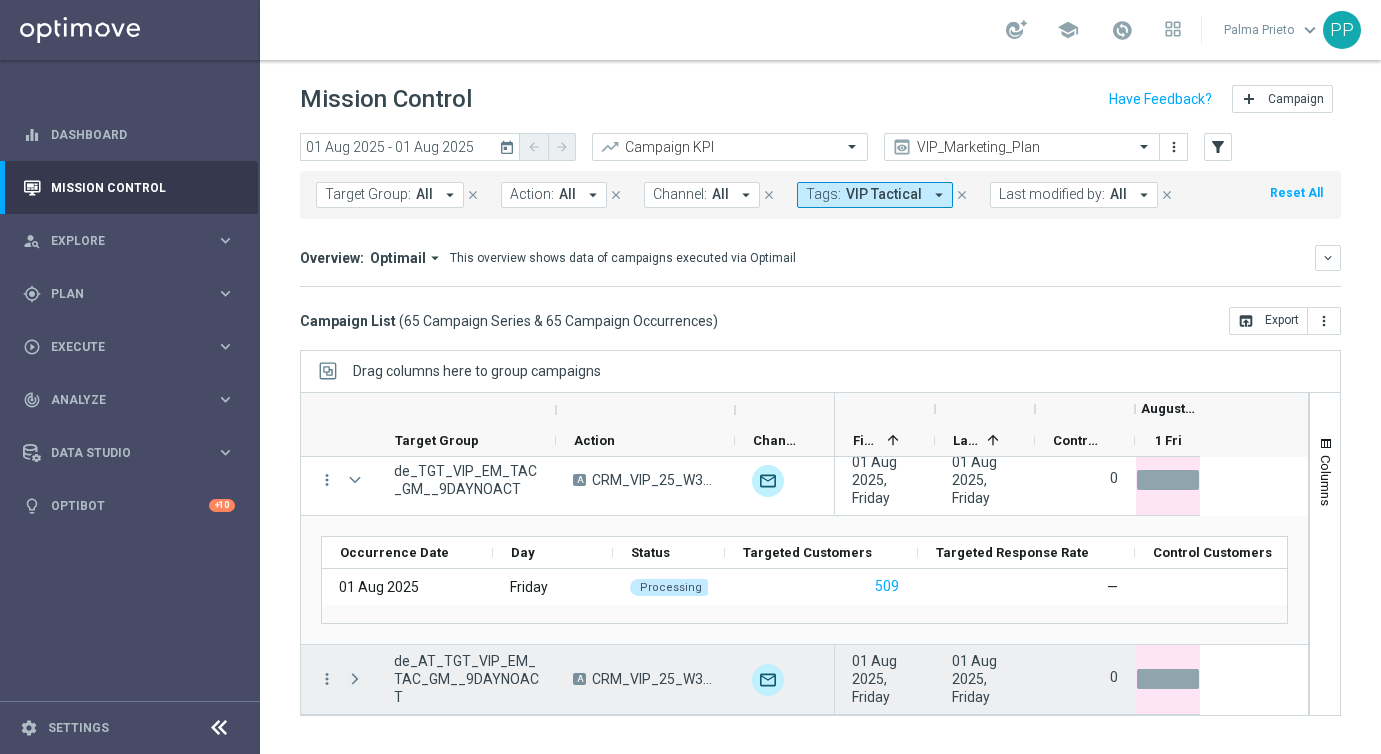 click at bounding box center [355, 679] 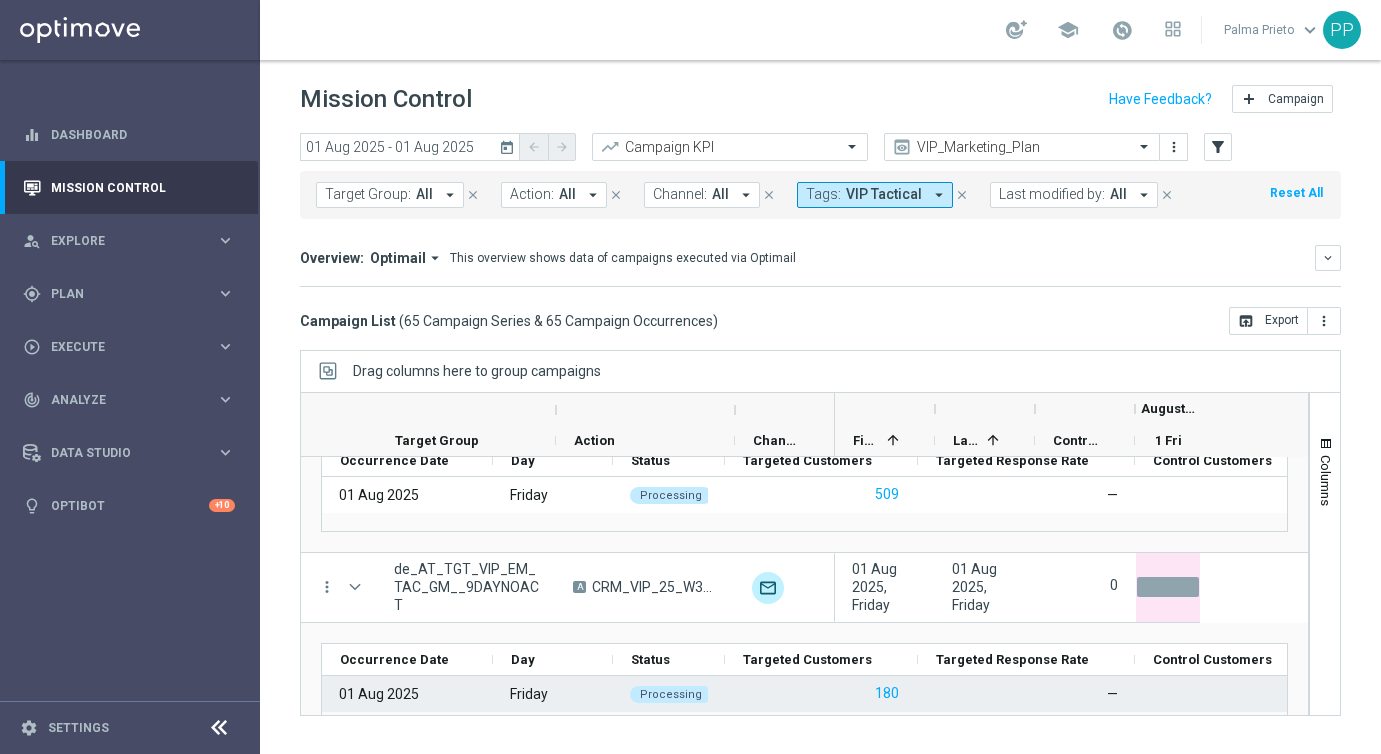 scroll, scrollTop: 4506, scrollLeft: 0, axis: vertical 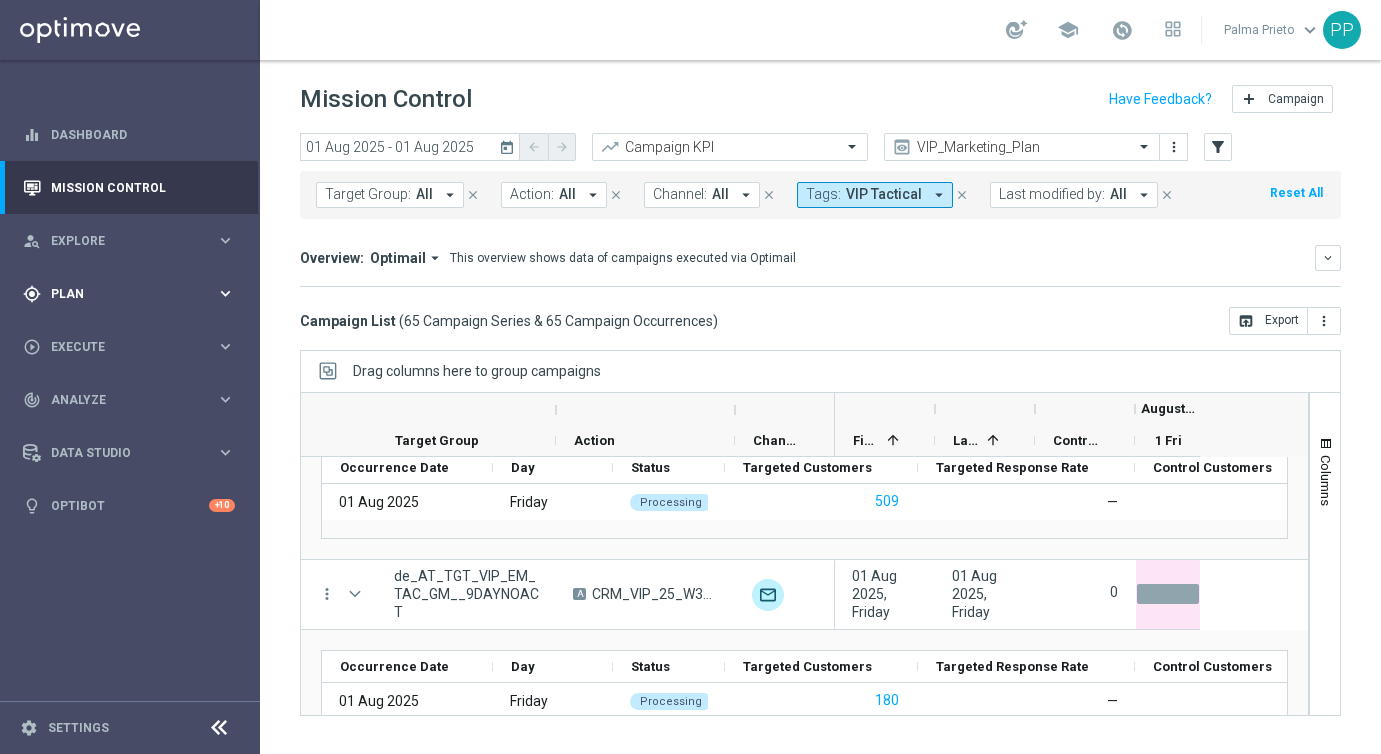 click on "Plan" at bounding box center (133, 294) 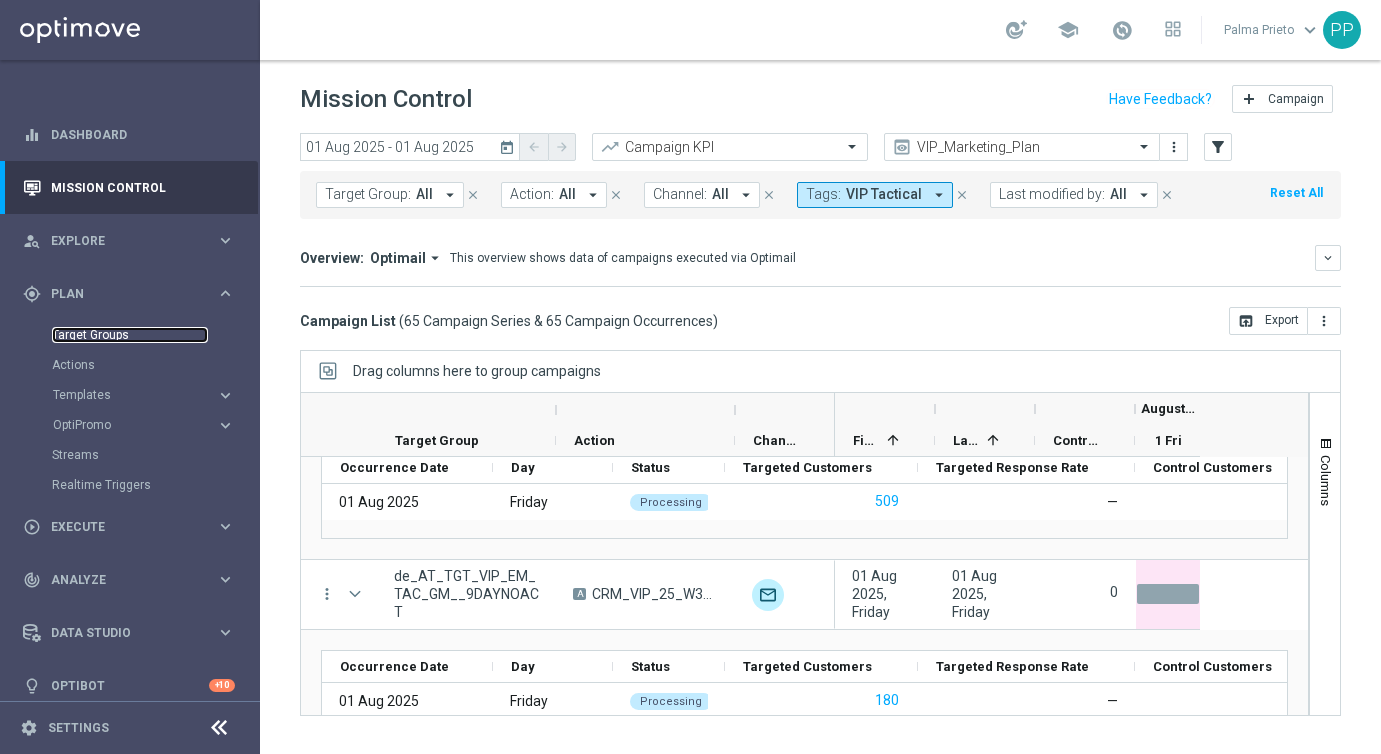 click on "Target Groups" at bounding box center [130, 335] 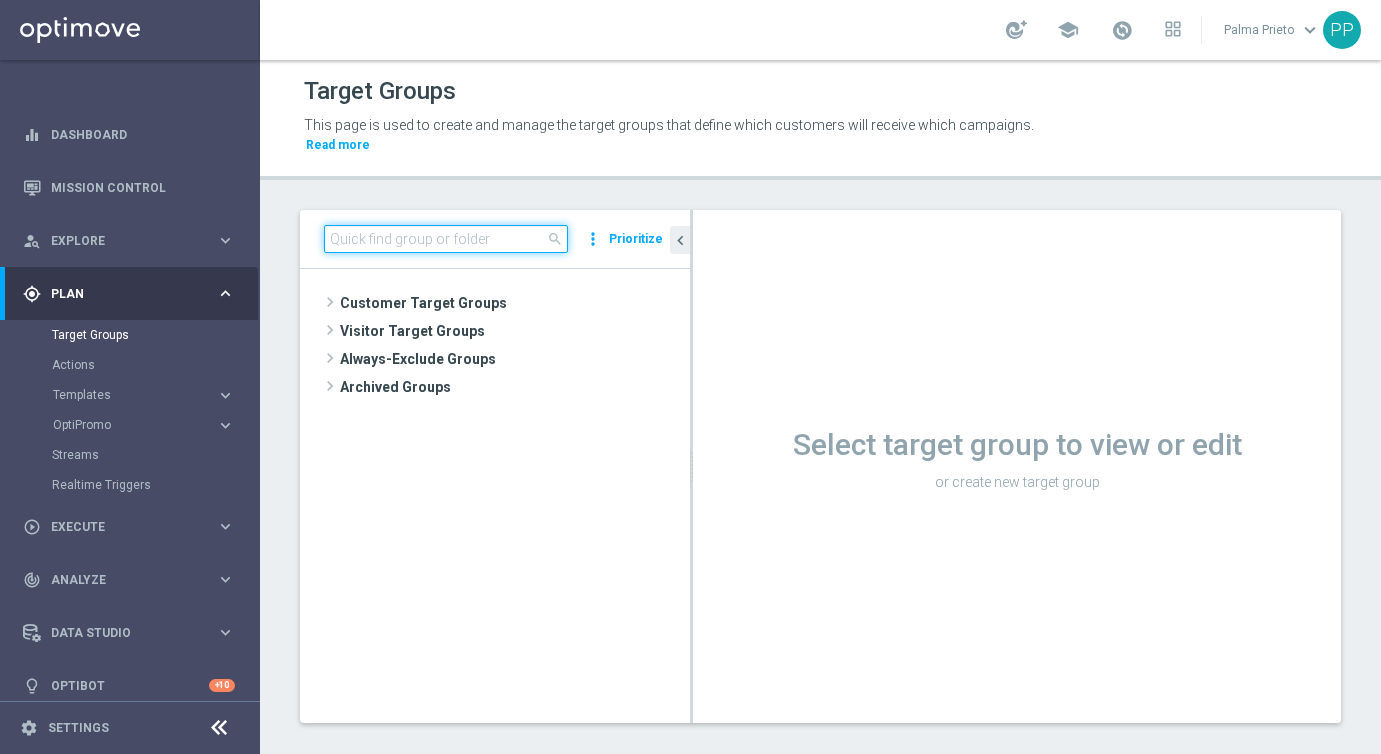 click at bounding box center [446, 239] 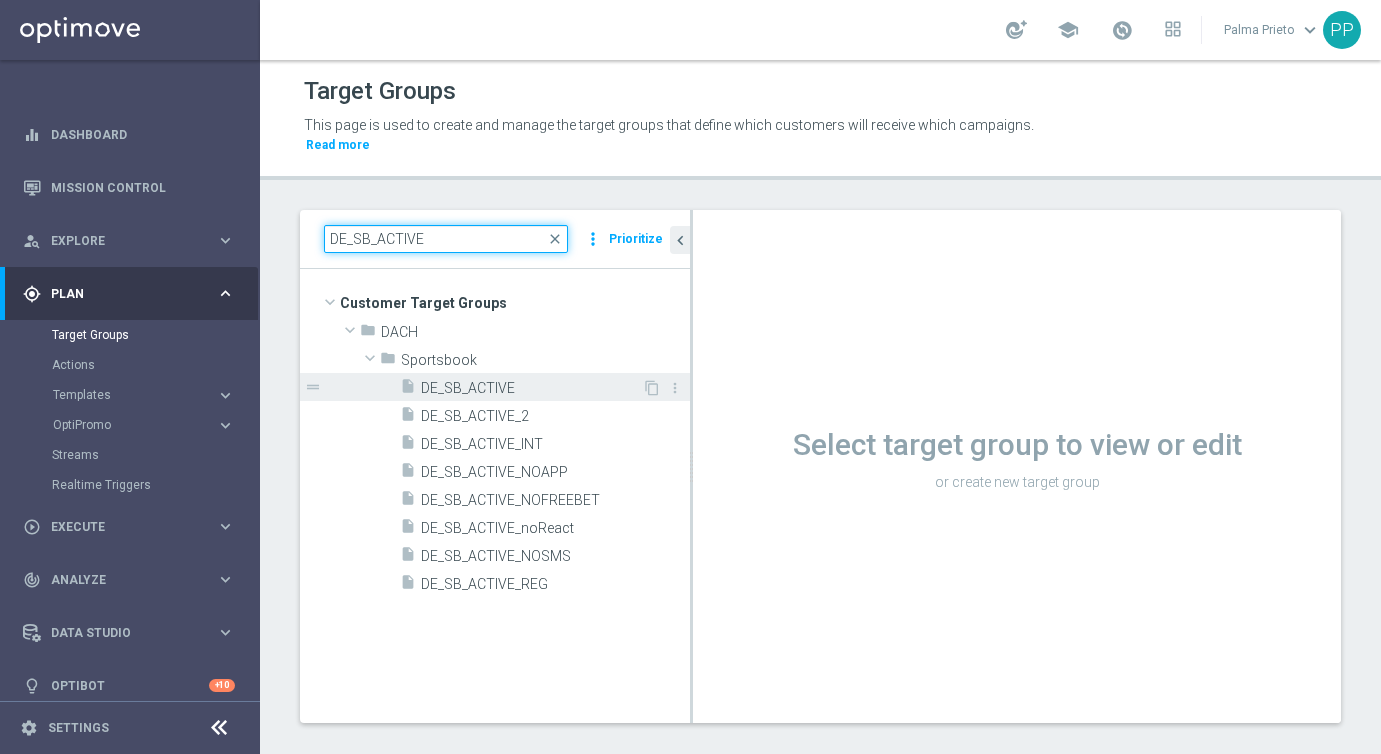 type on "DE_SB_ACTIVE" 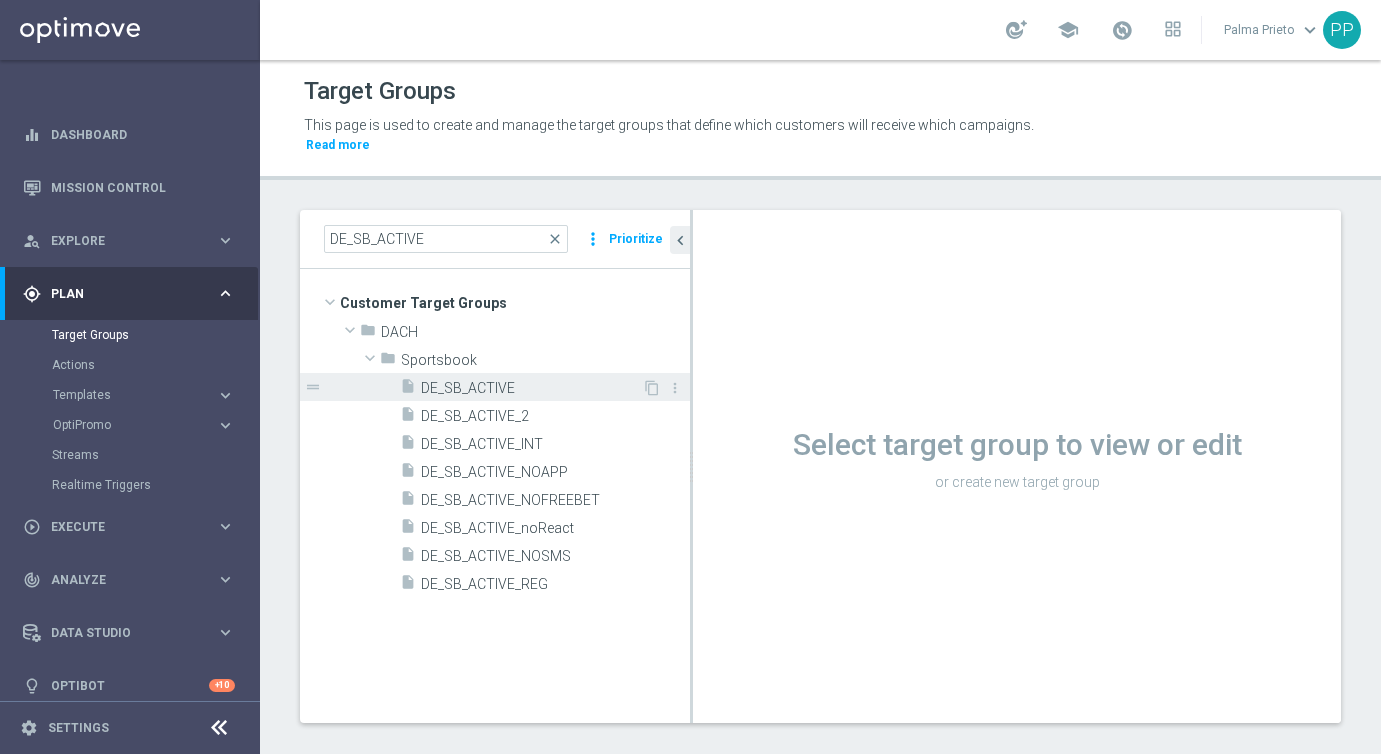click on "DE_SB_ACTIVE" at bounding box center [531, 388] 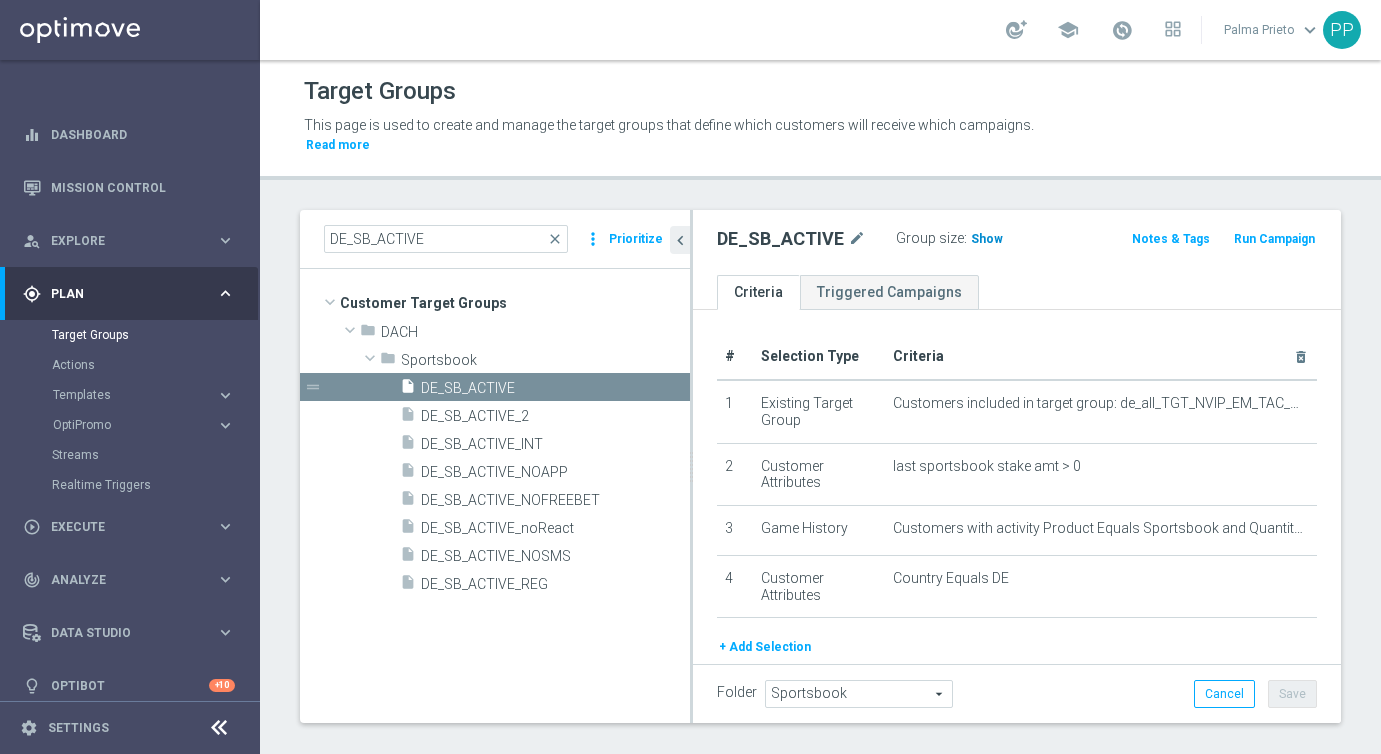 click on "Show" 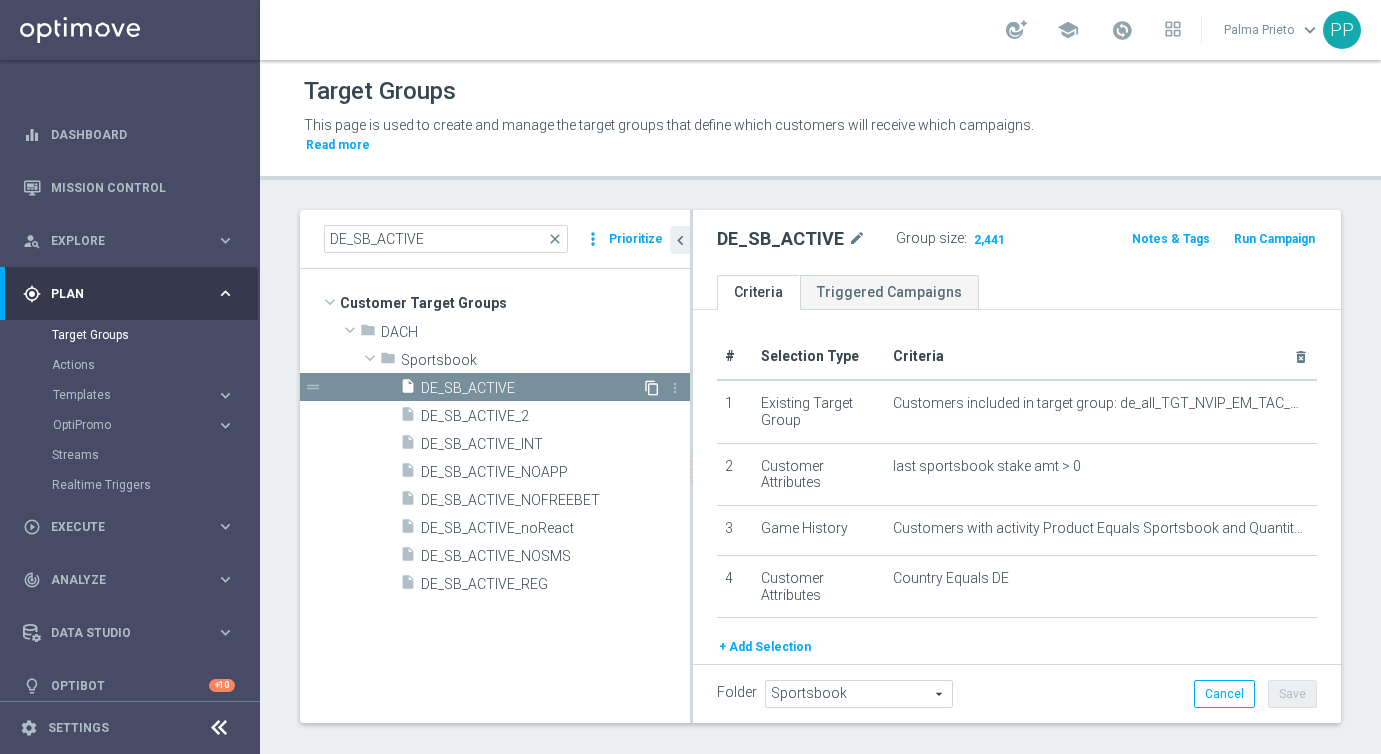 click on "content_copy" 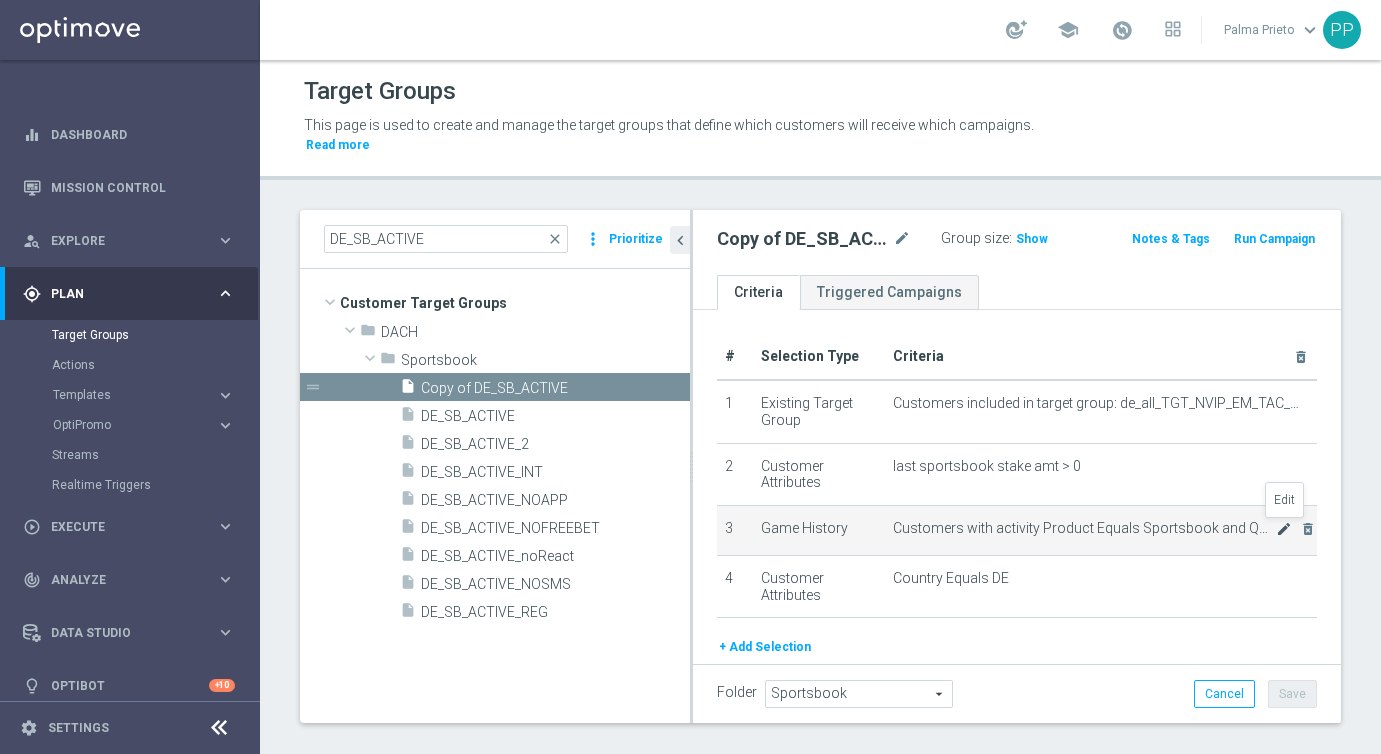 click on "mode_edit" 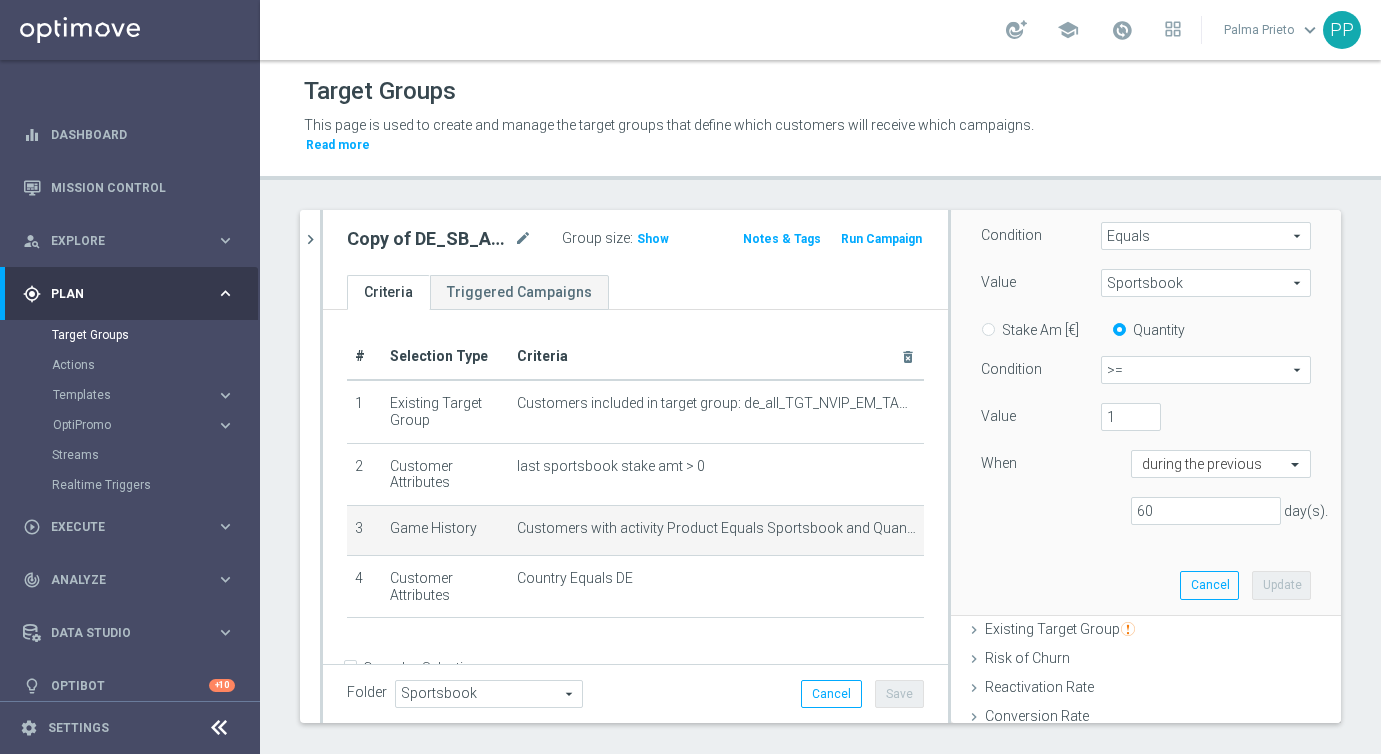 scroll, scrollTop: 386, scrollLeft: 0, axis: vertical 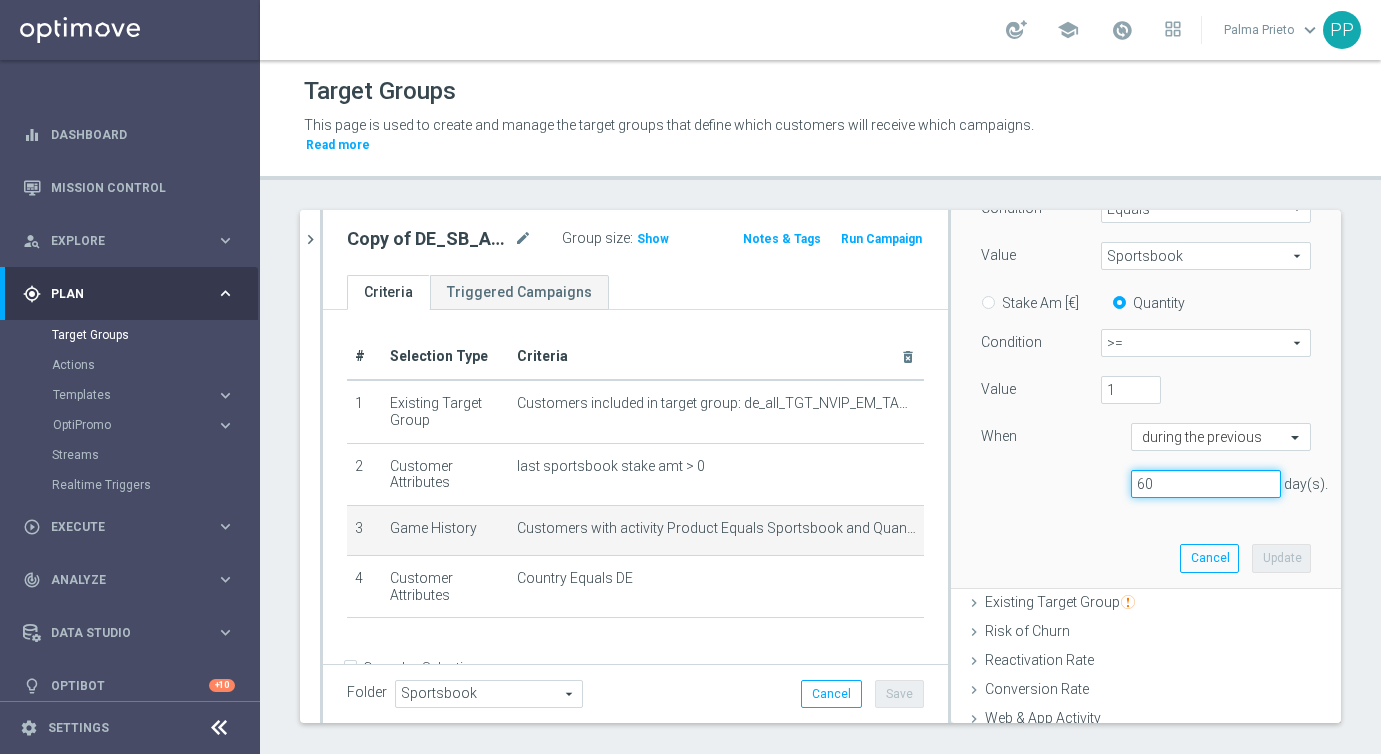 drag, startPoint x: 1156, startPoint y: 492, endPoint x: 1133, endPoint y: 485, distance: 24.04163 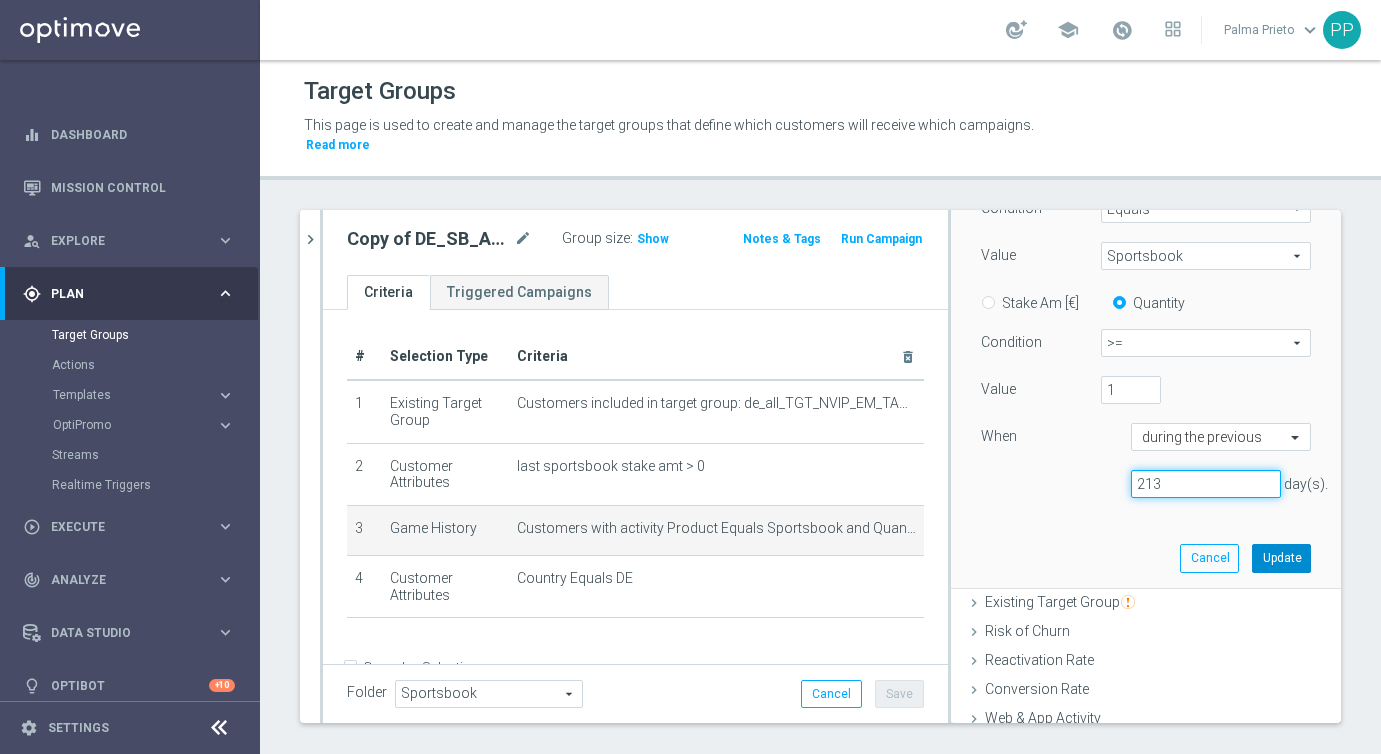 type on "213" 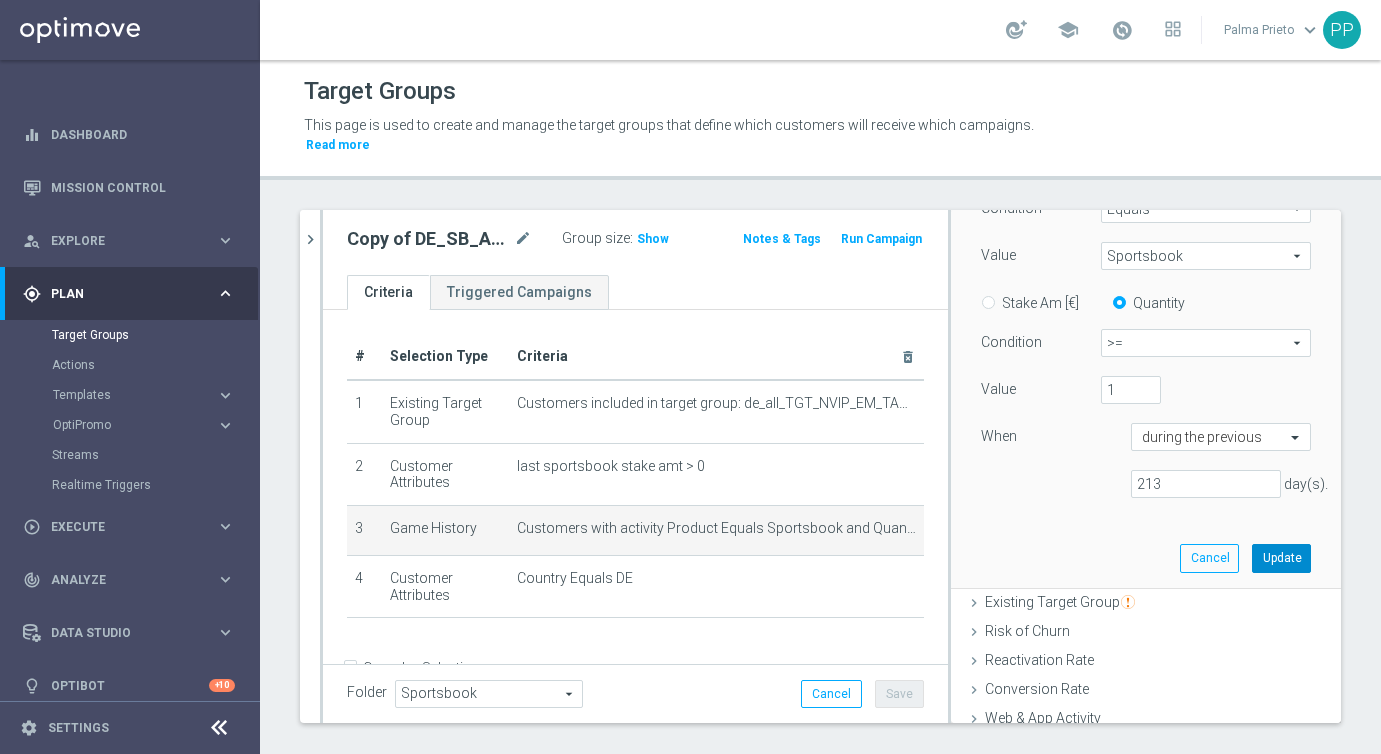 click on "Update" at bounding box center [1281, 558] 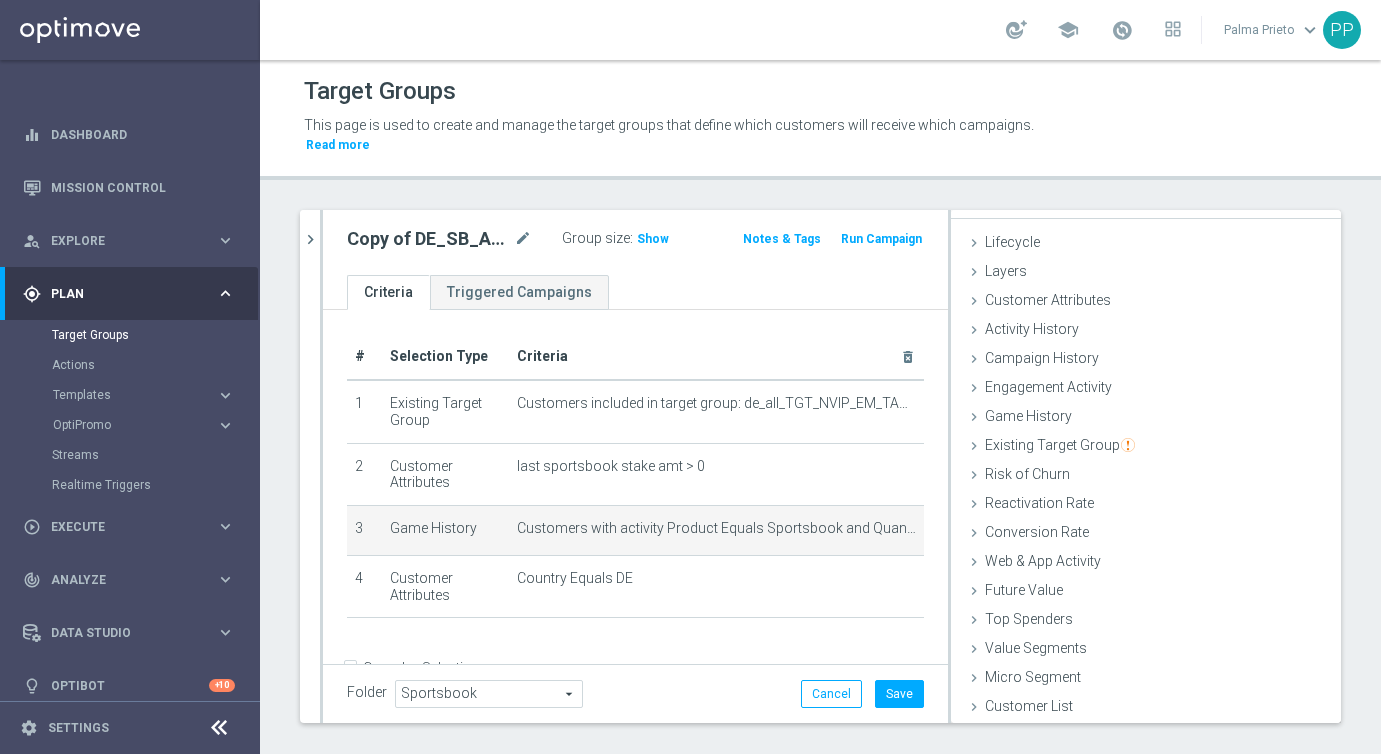 scroll, scrollTop: 29, scrollLeft: 0, axis: vertical 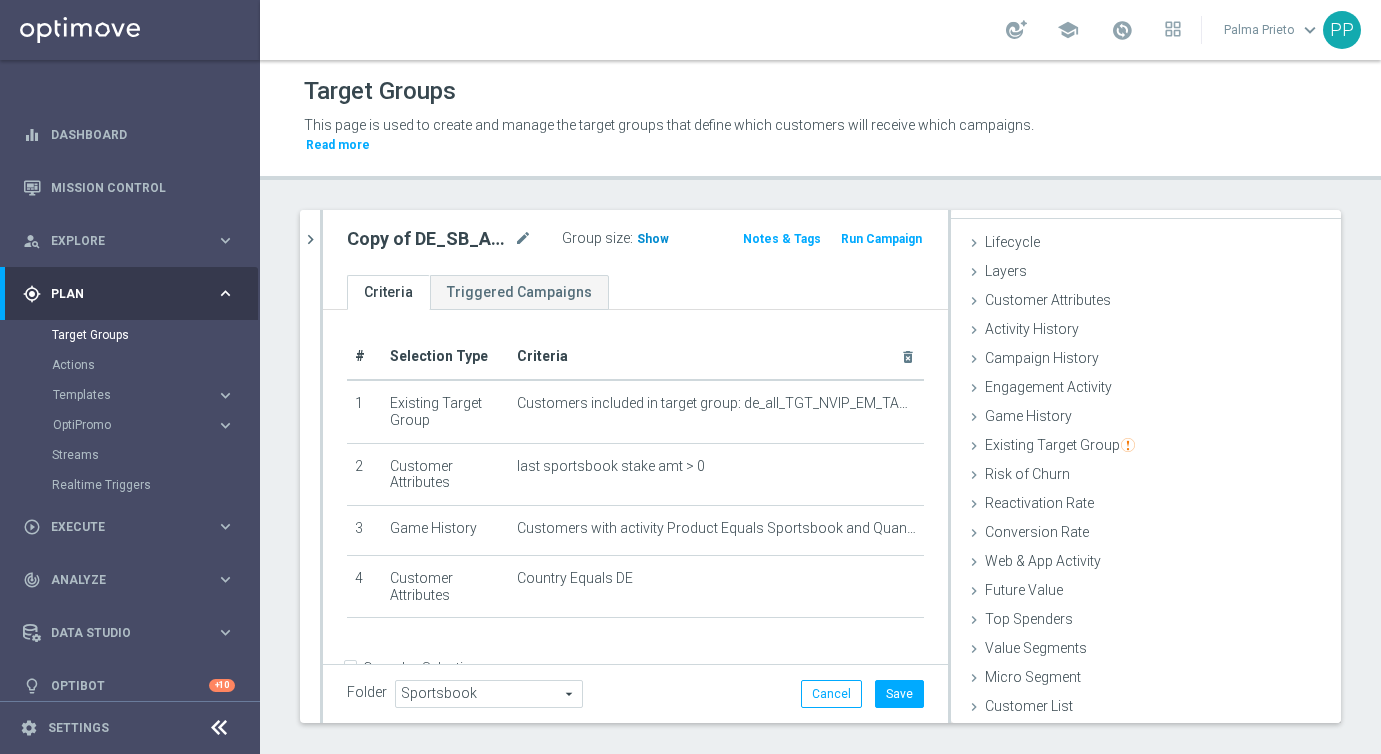 click on "Show" 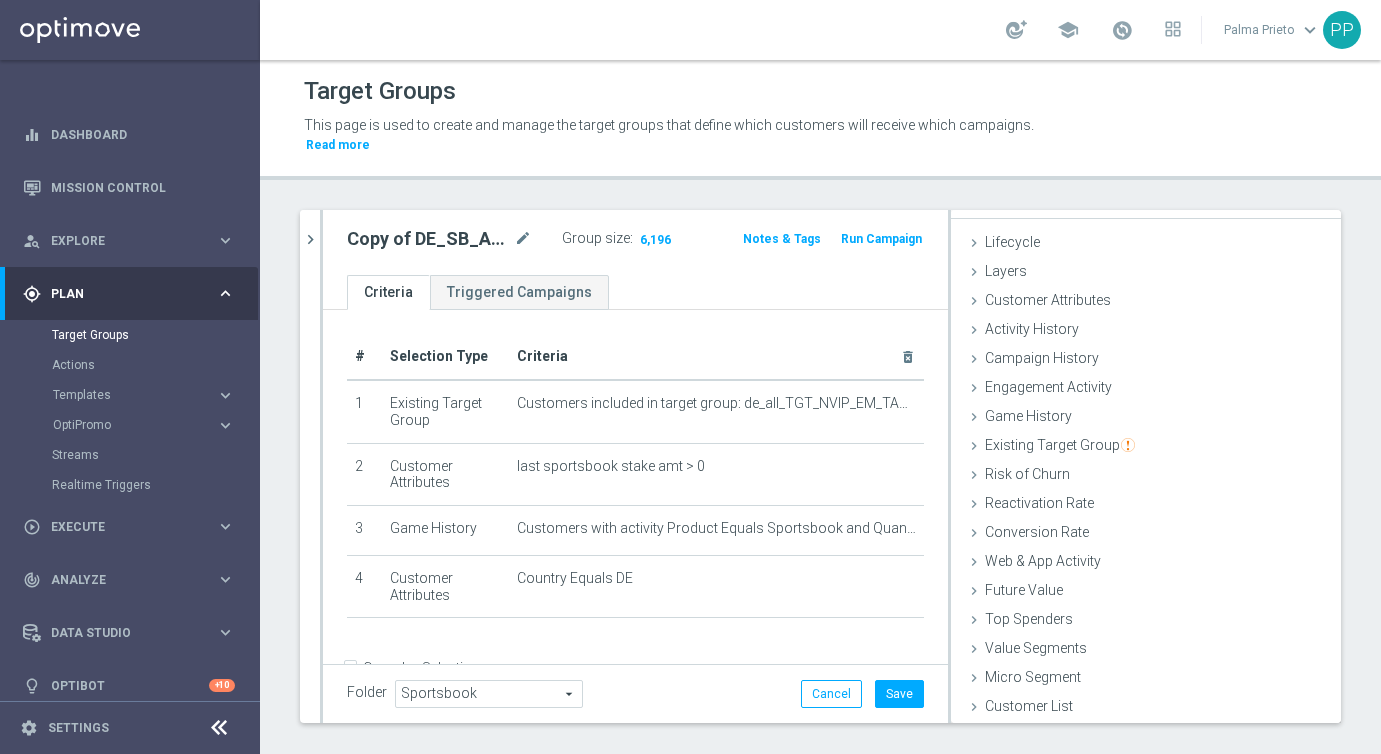 click on "Copy of DE_SB_ACTIVE
mode_edit
Group size :
6,196
Notes & Tags
Run Campaign" 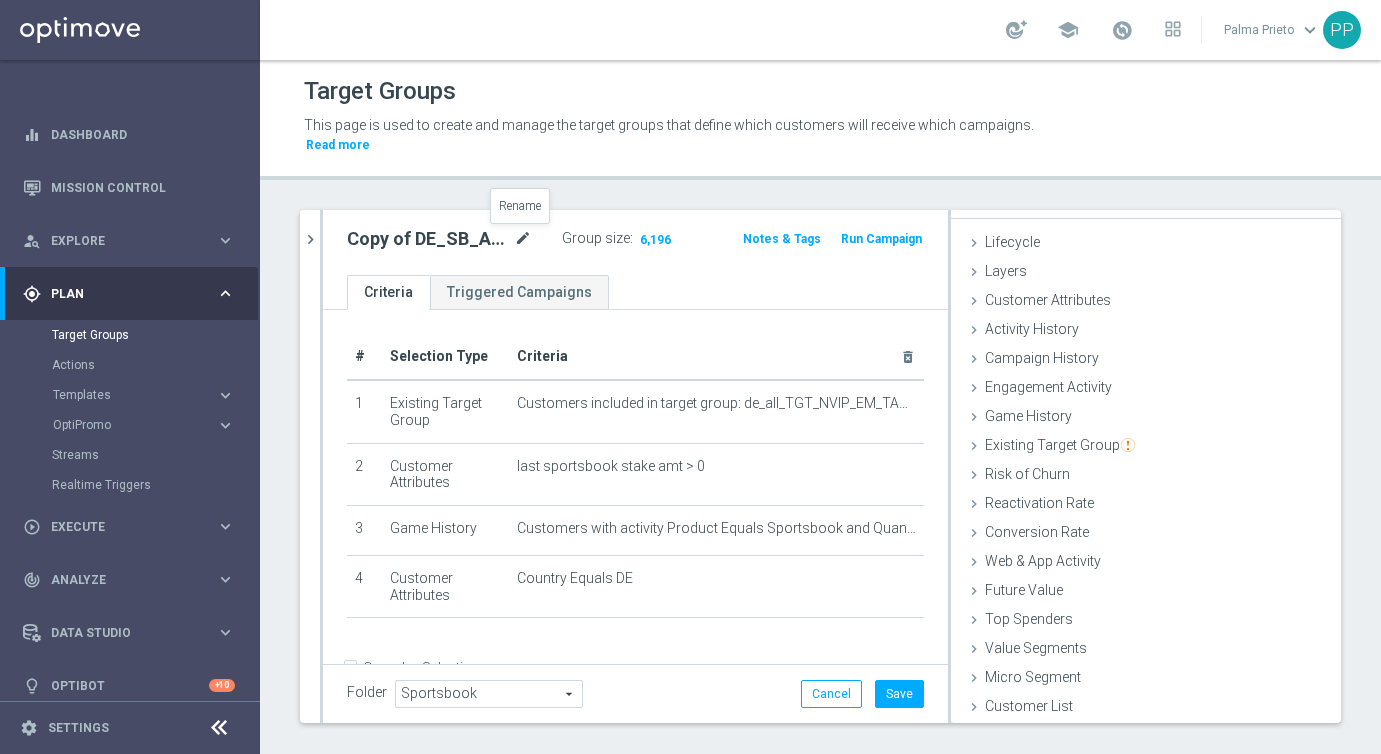 click on "mode_edit" 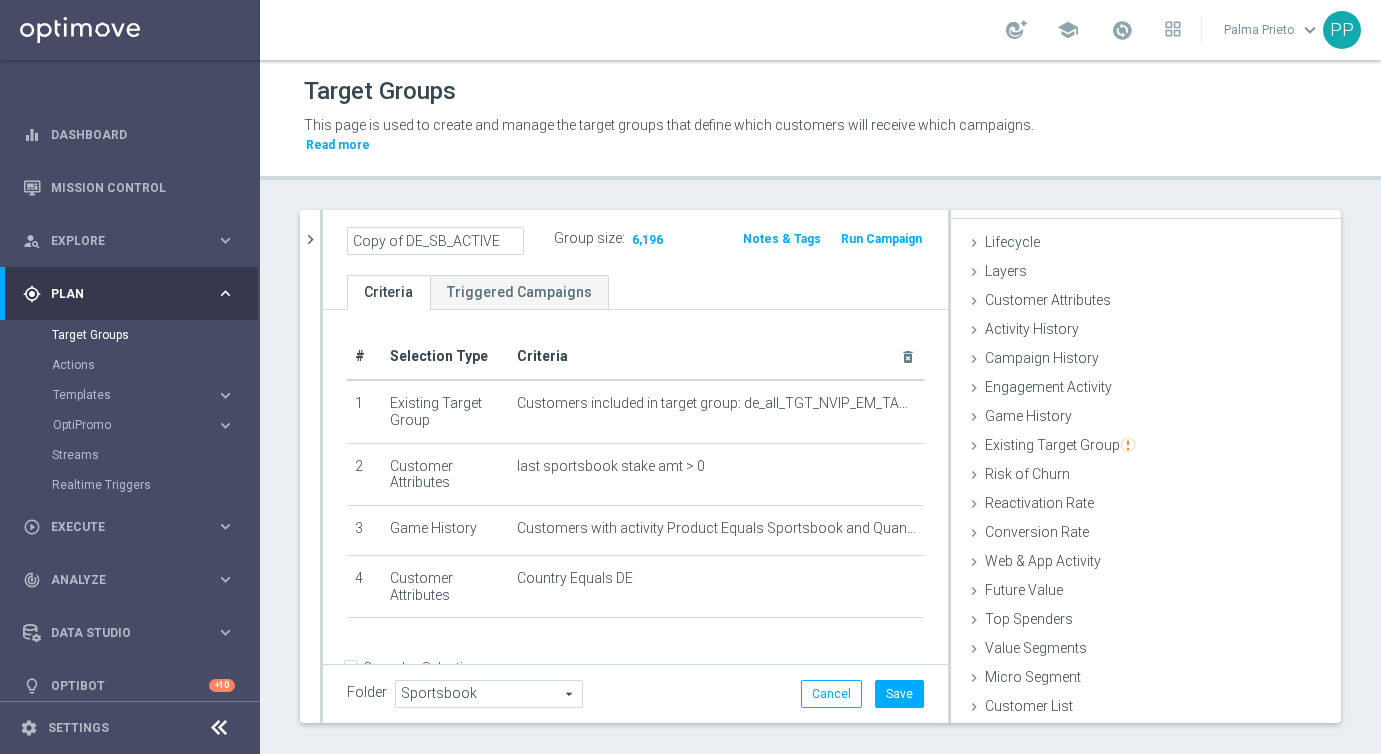 click on "Copy of DE_SB_ACTIVE" 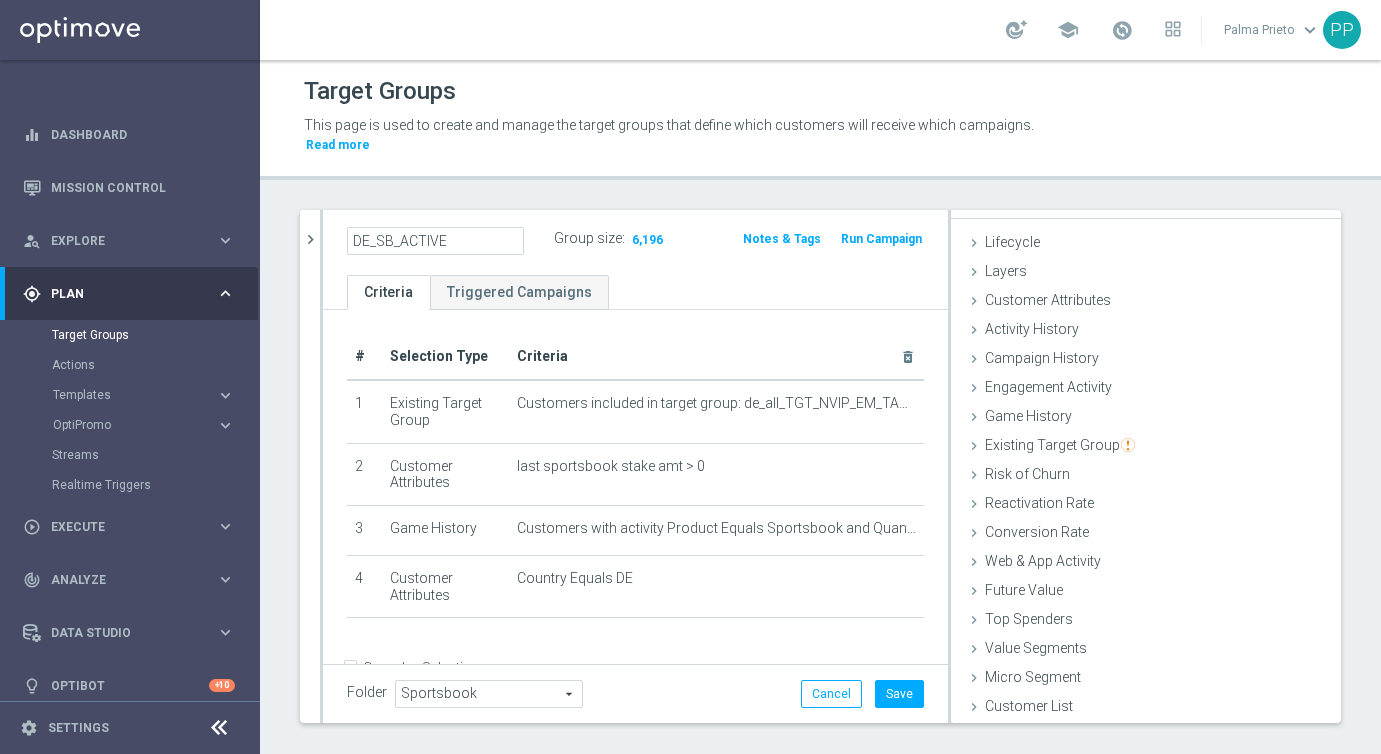 click on "DE_SB_ACTIVE" 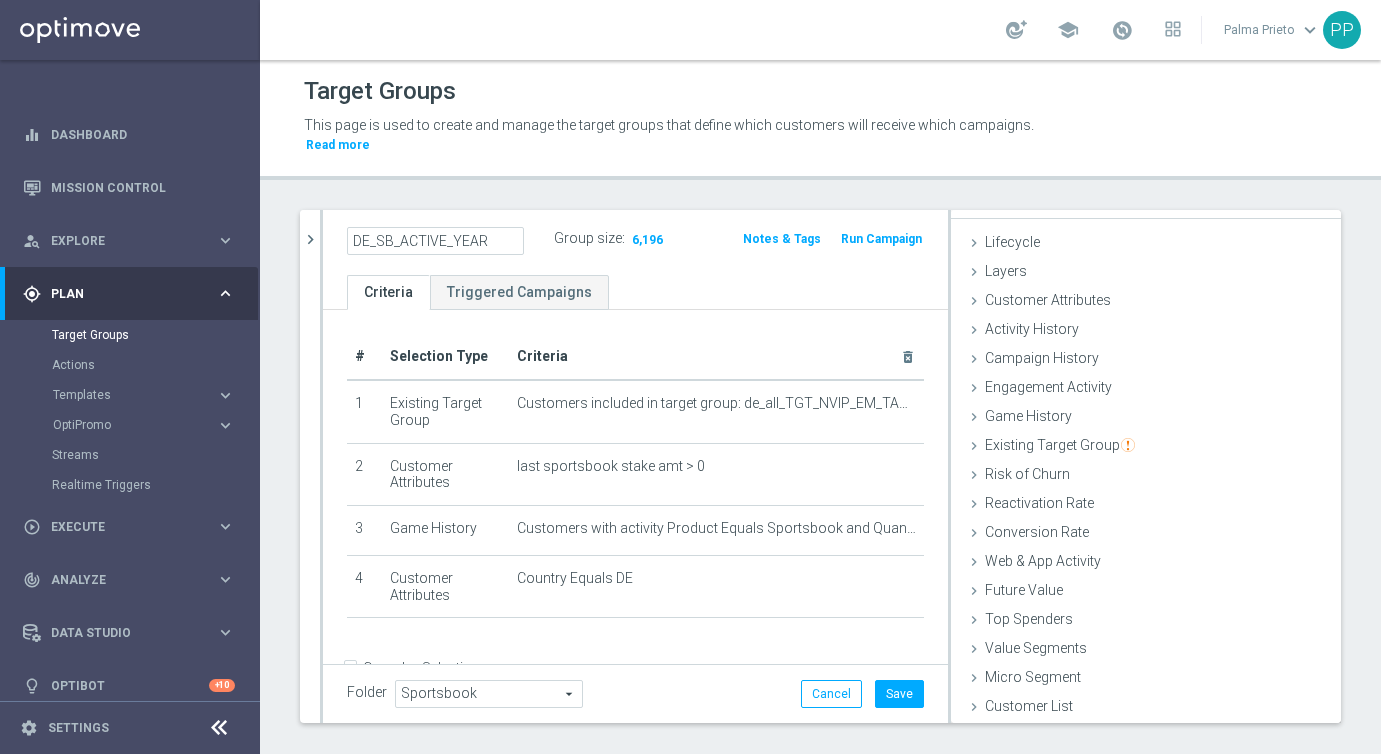 type on "DE_SB_ACTIVE_YEAR" 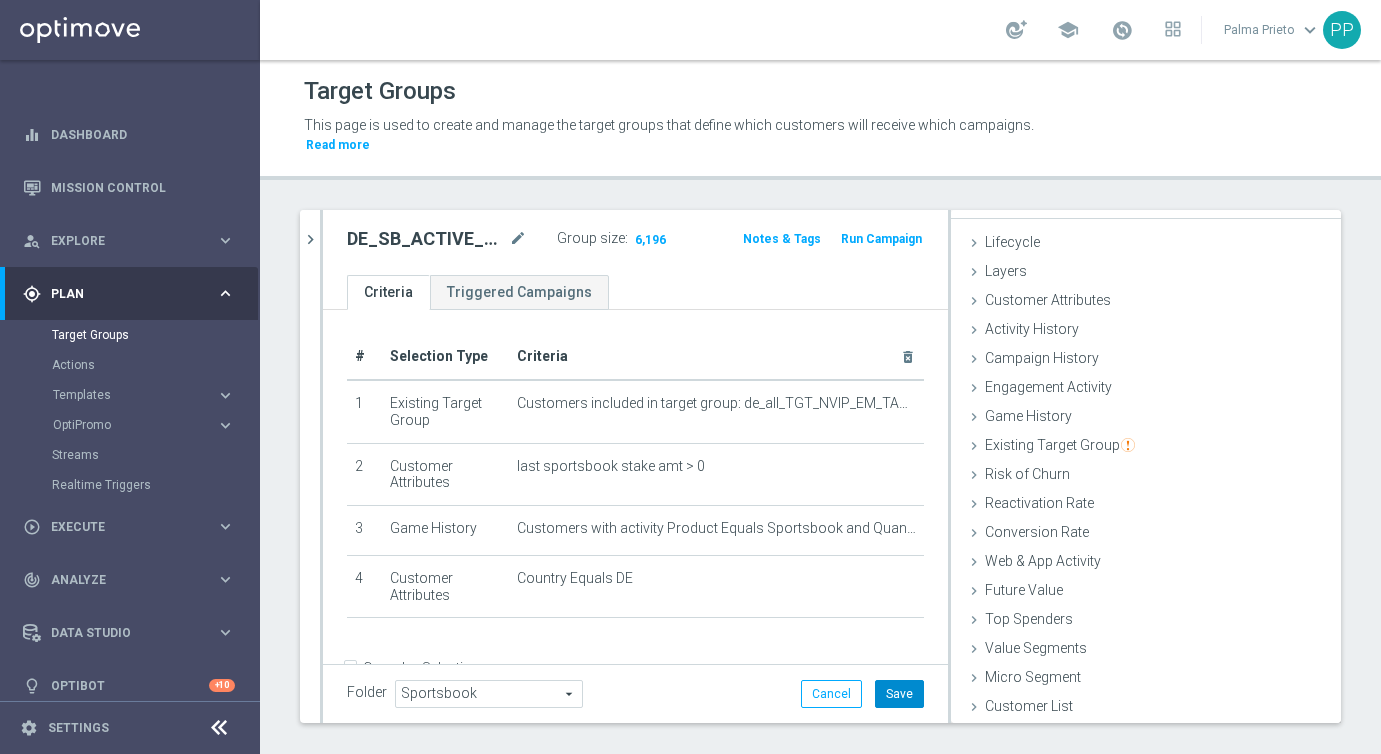 click on "Save" 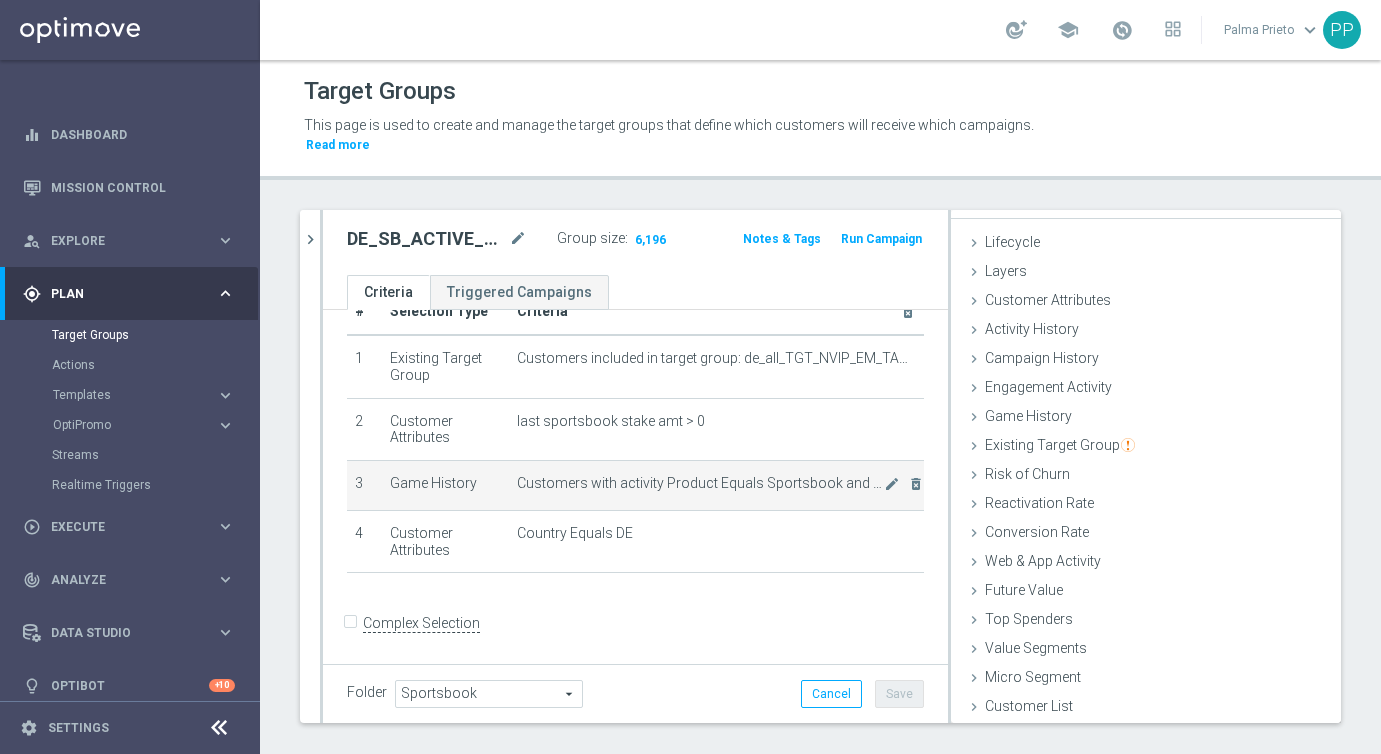 scroll, scrollTop: 0, scrollLeft: 0, axis: both 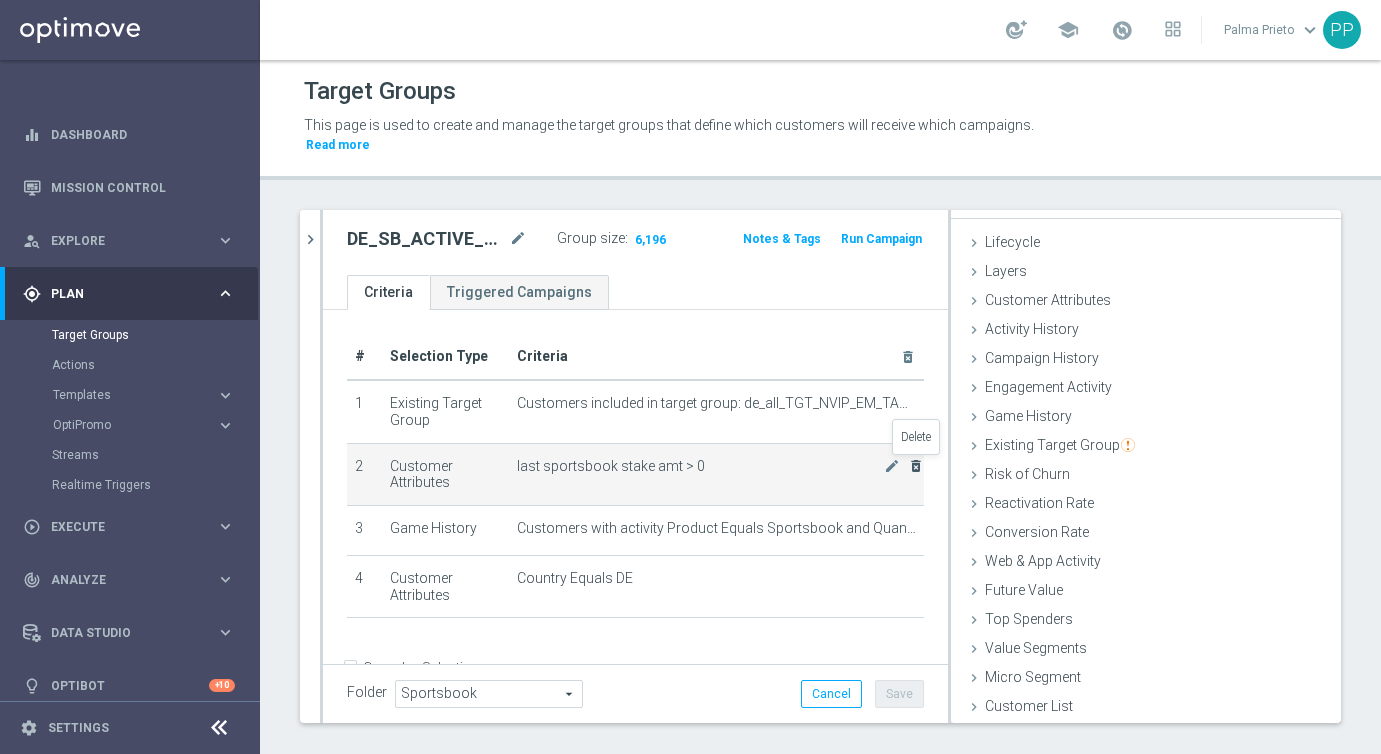 click on "delete_forever" 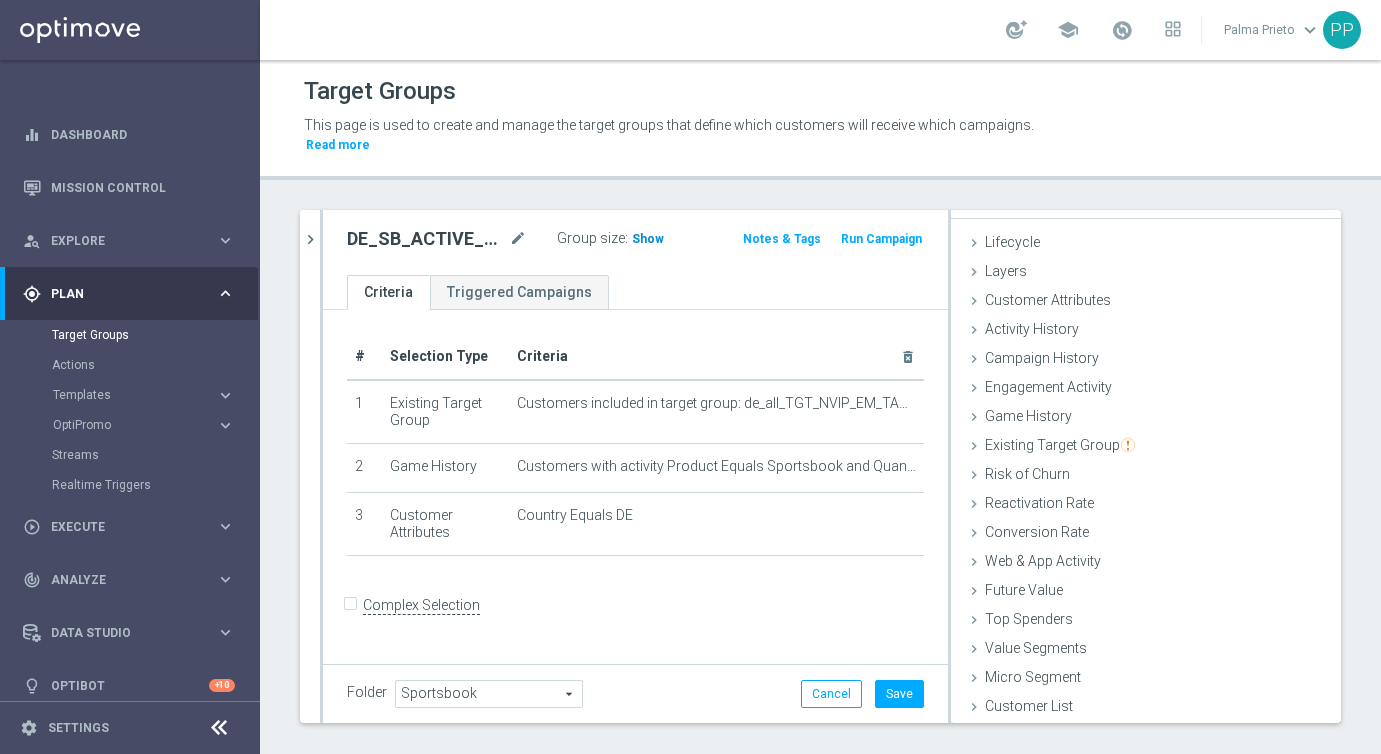 click on "Show" 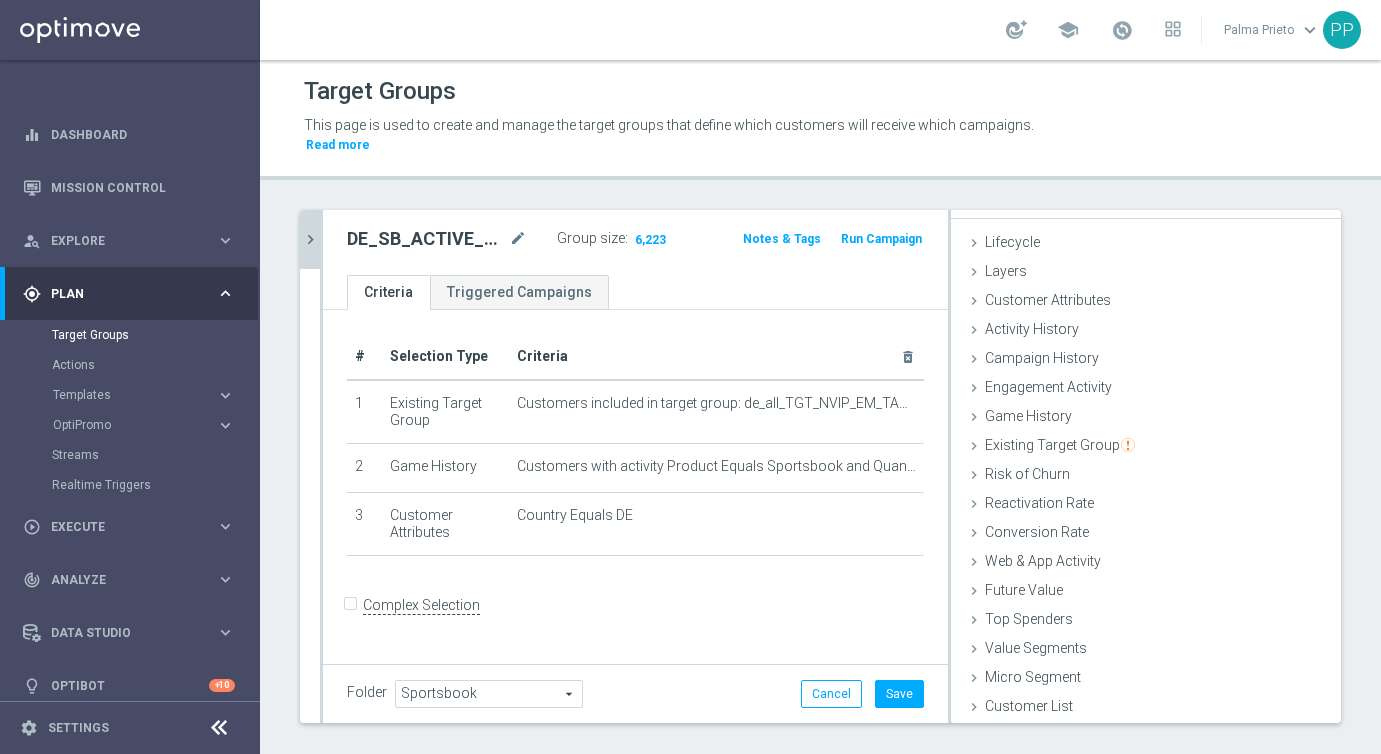click on "chevron_right" 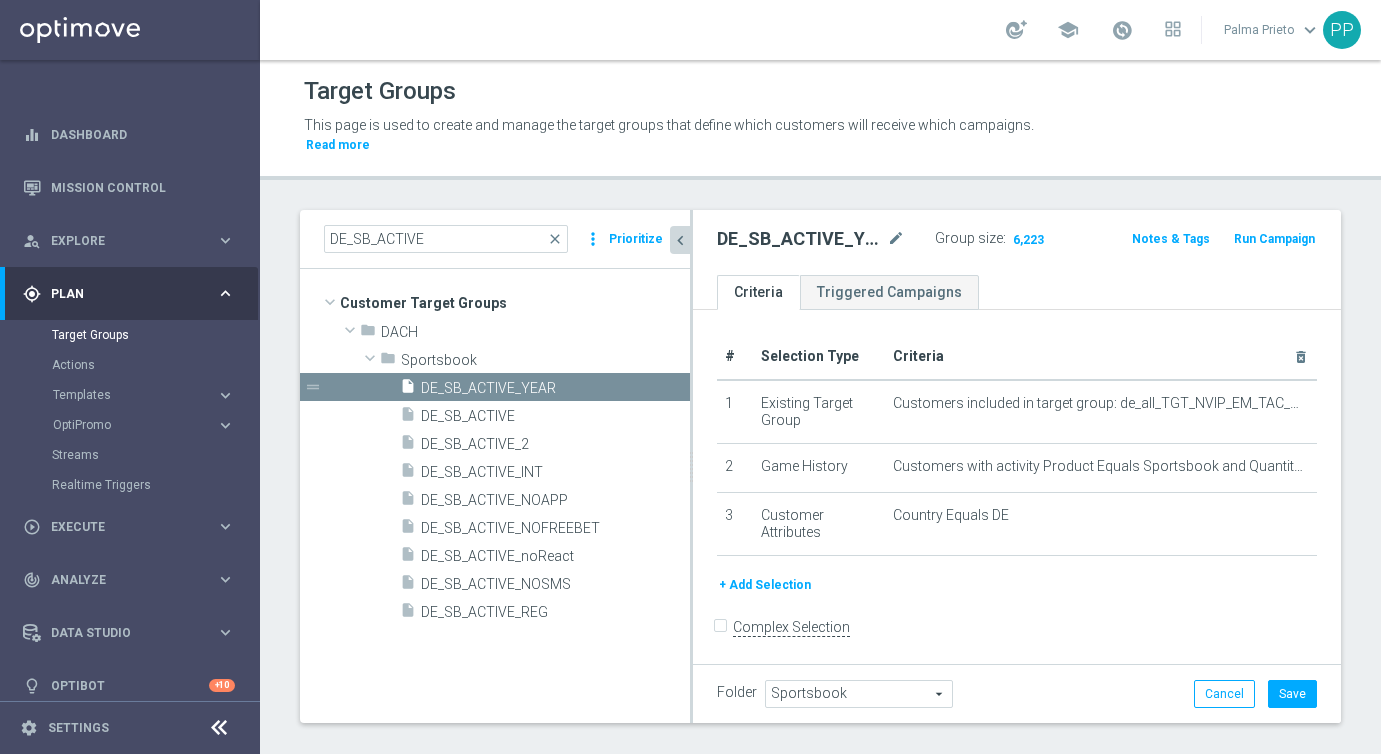 scroll, scrollTop: 47, scrollLeft: 0, axis: vertical 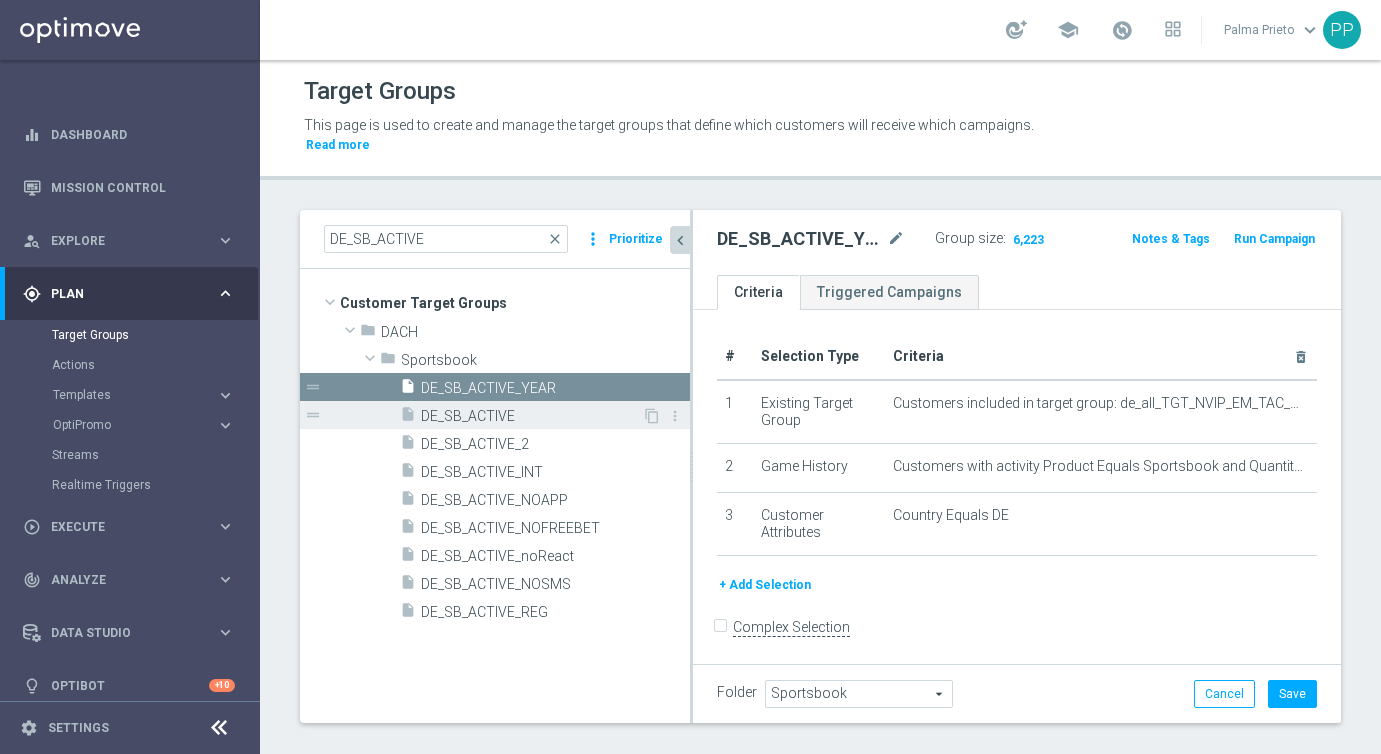 click on "DE_SB_ACTIVE" at bounding box center (531, 416) 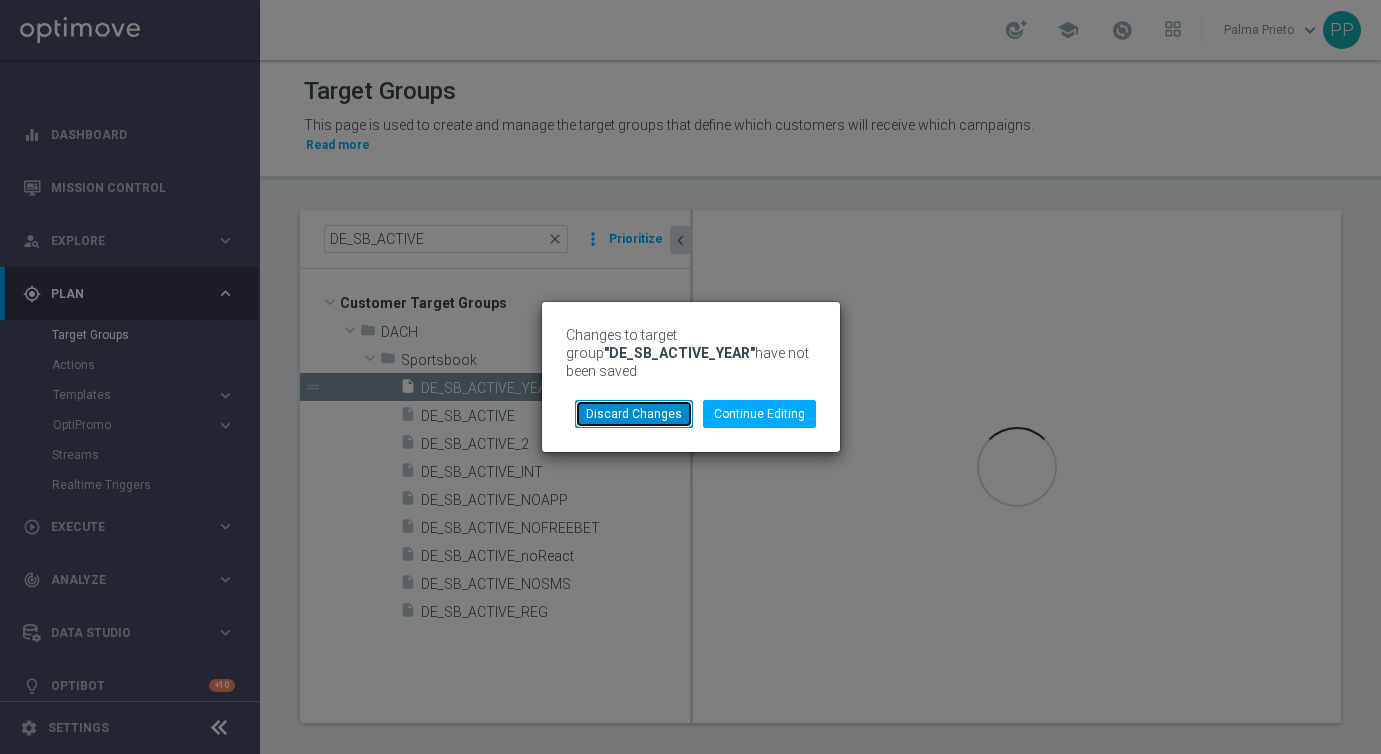 click on "Discard Changes" at bounding box center [634, 414] 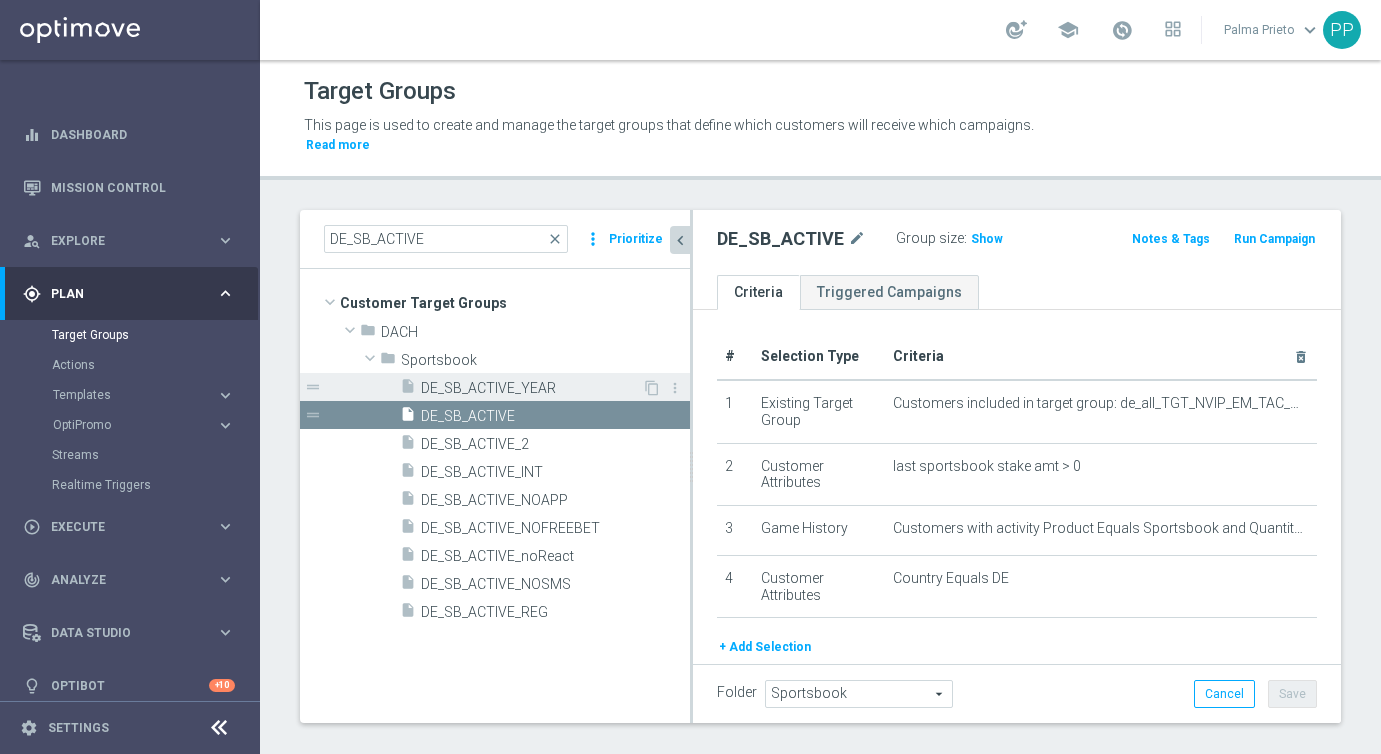click on "DE_SB_ACTIVE_YEAR" at bounding box center (531, 388) 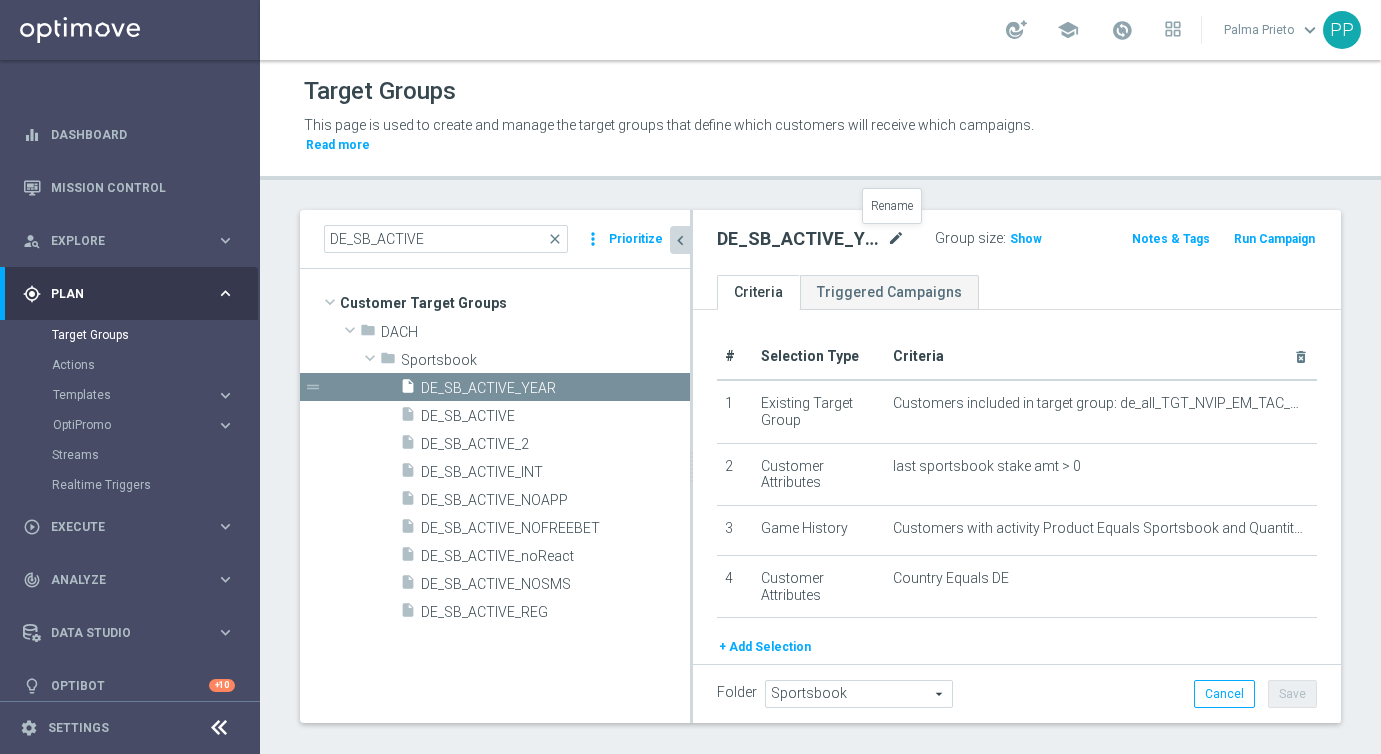 click on "mode_edit" 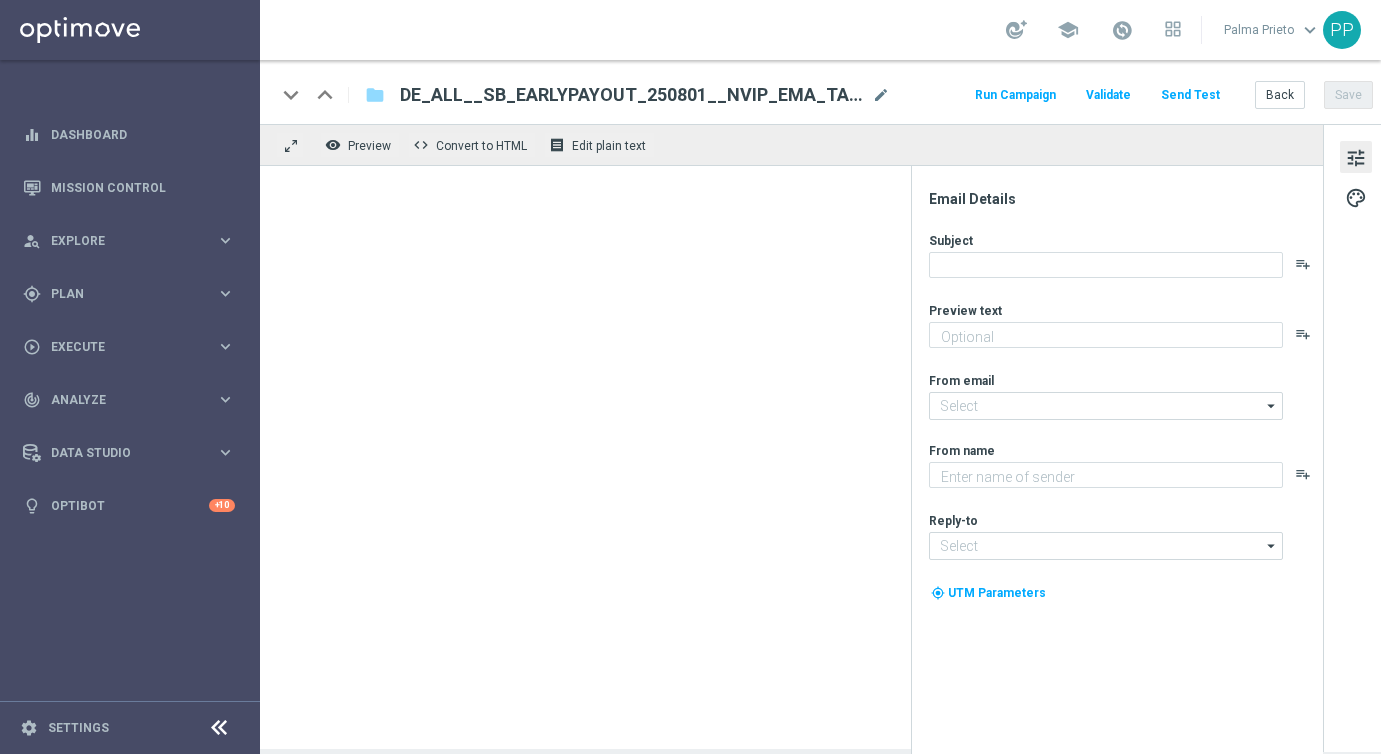 type on "Gewinne vor Abpfiff mit 1X2-Wetten in der 1. und 2. Bundesliga" 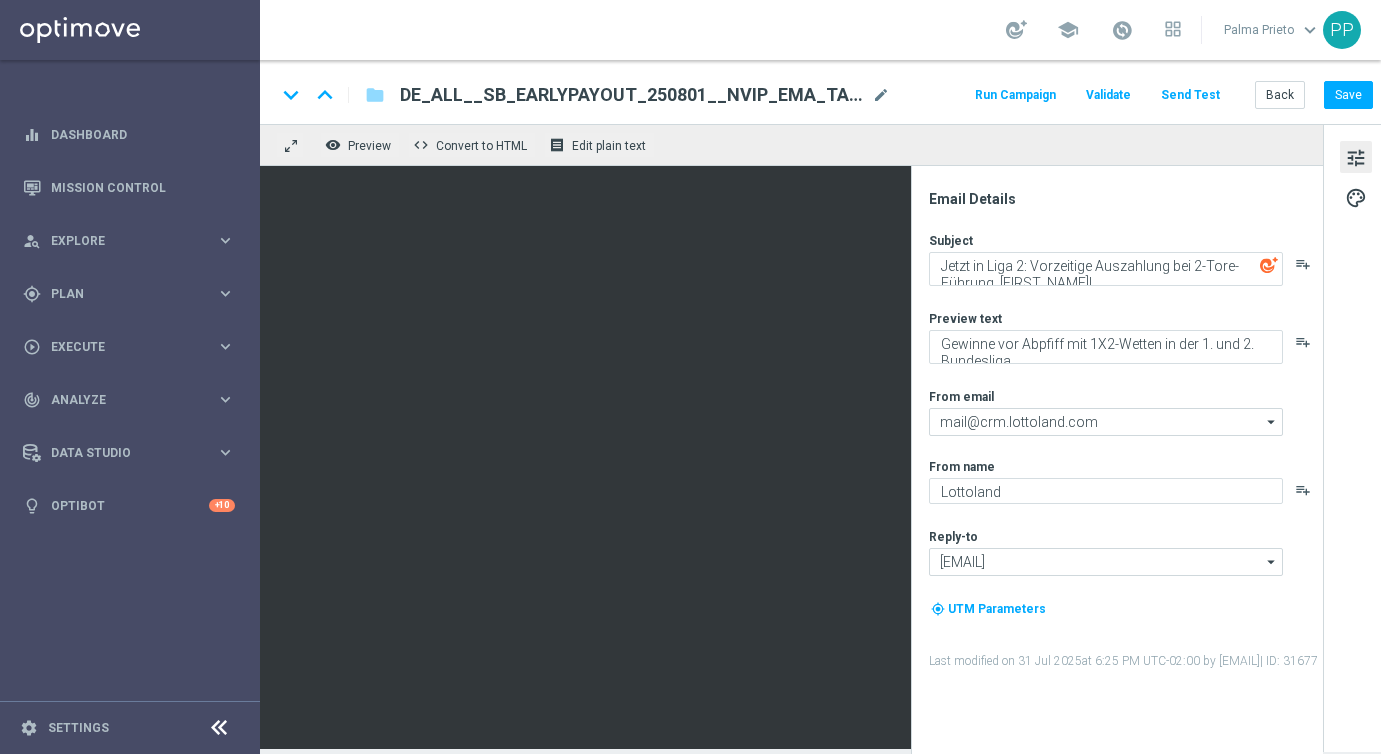 scroll, scrollTop: 0, scrollLeft: 0, axis: both 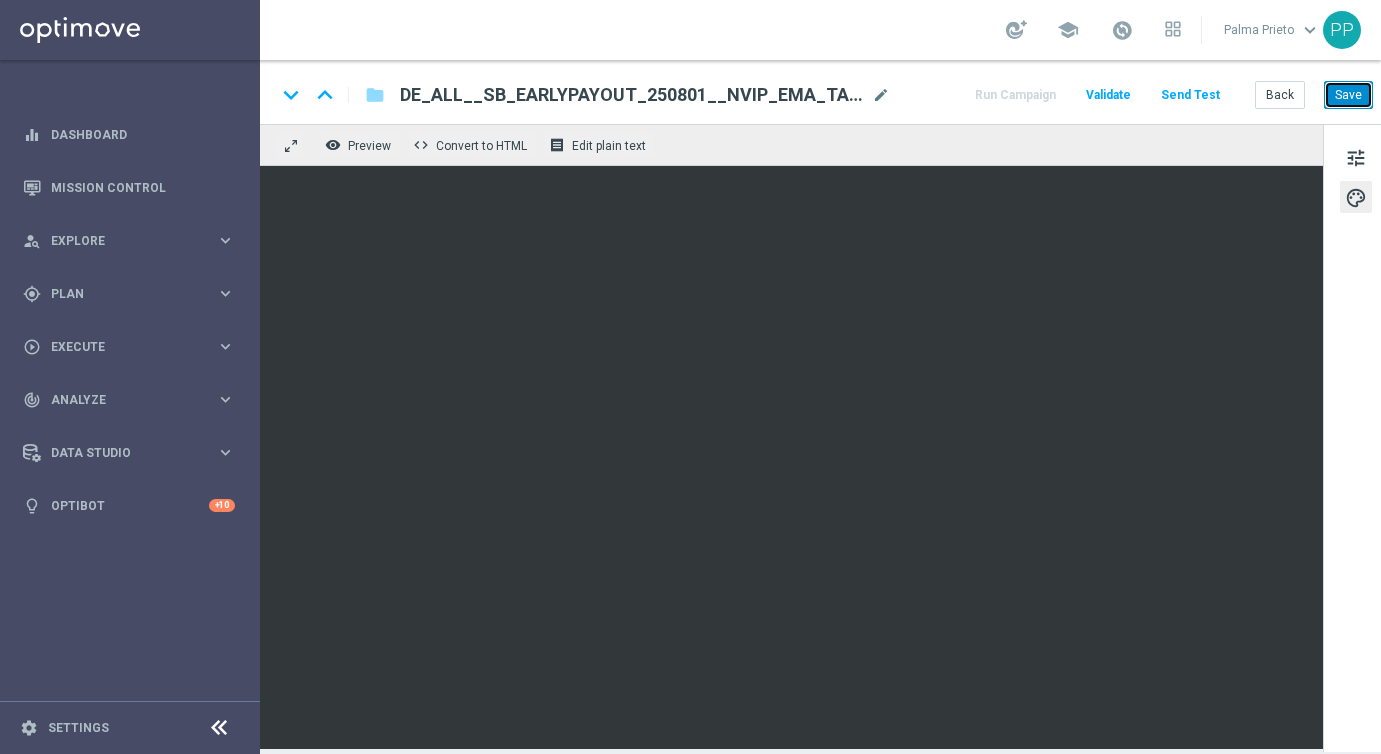 click on "Save" at bounding box center (1348, 95) 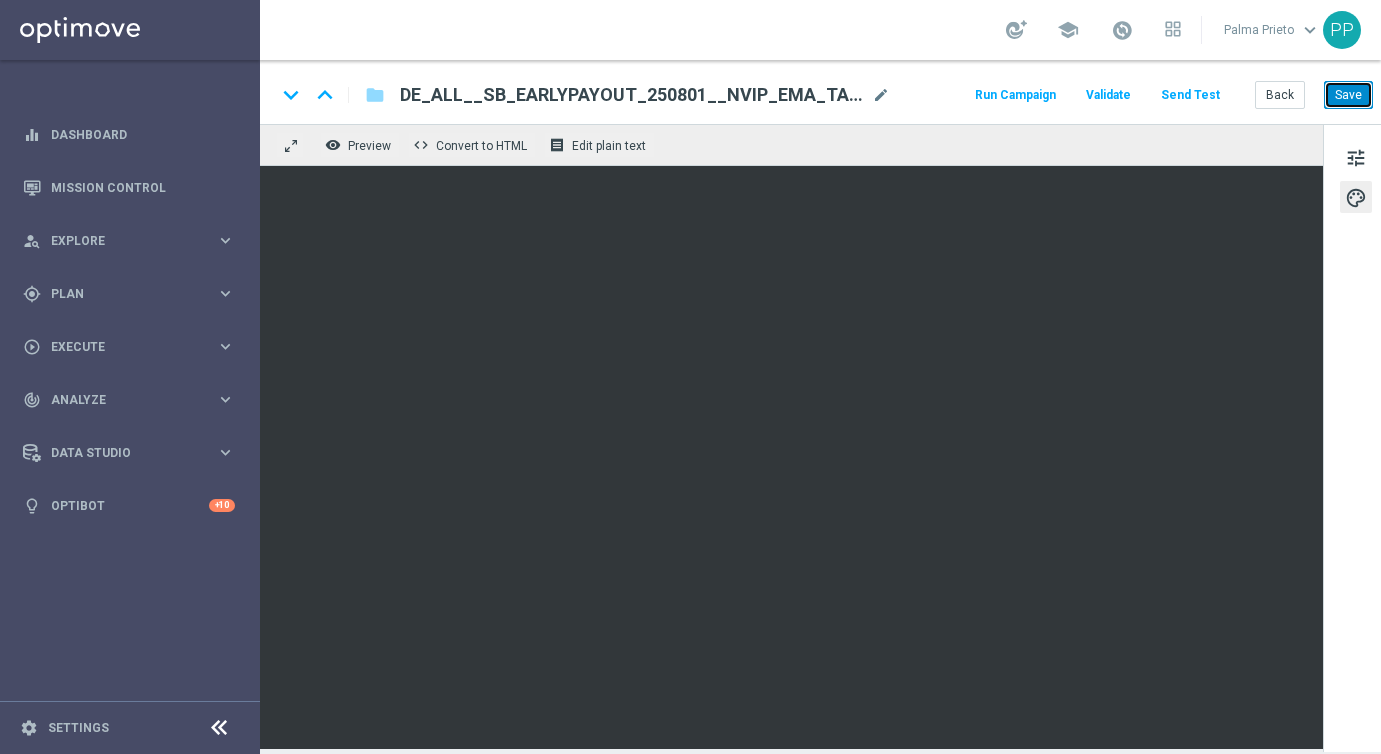 click on "Save" at bounding box center [1348, 95] 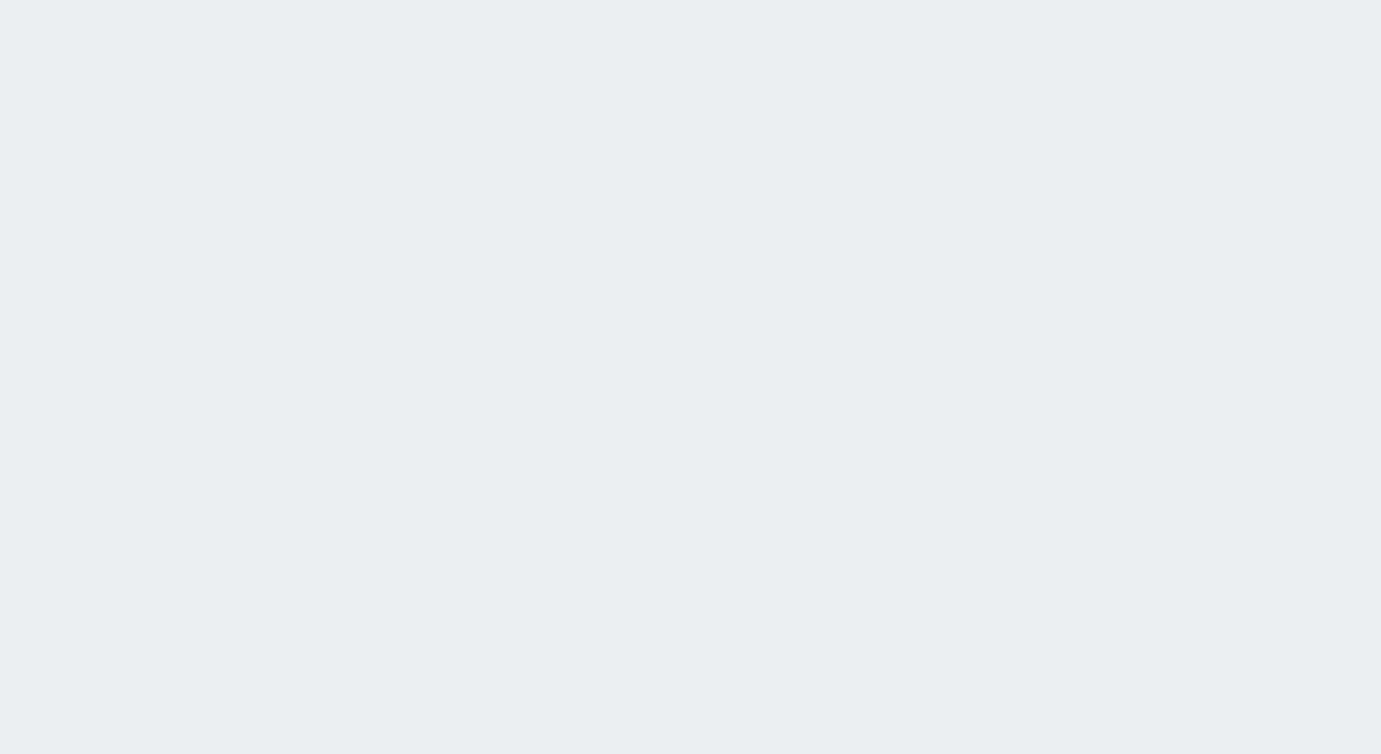 scroll, scrollTop: 0, scrollLeft: 0, axis: both 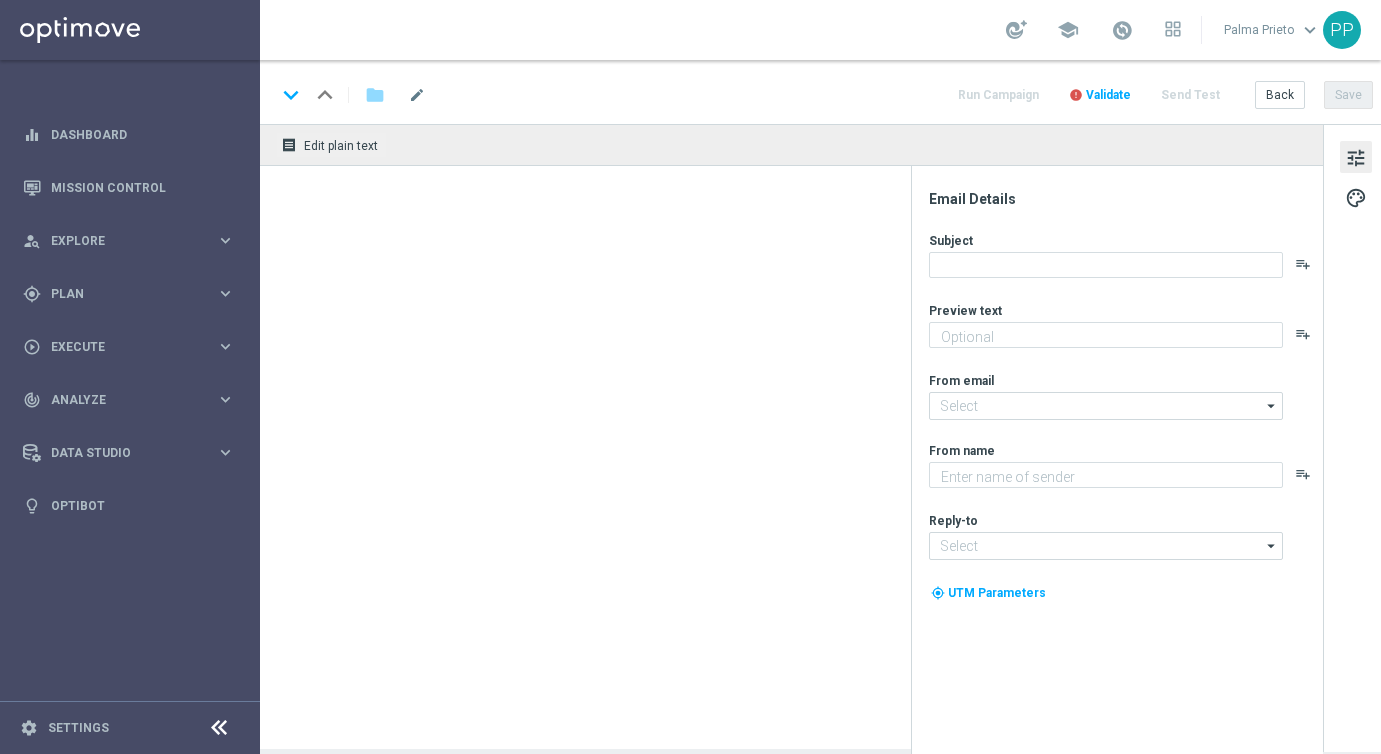 type on "Die Premier League Summer Series startet heute um 22 Uhr." 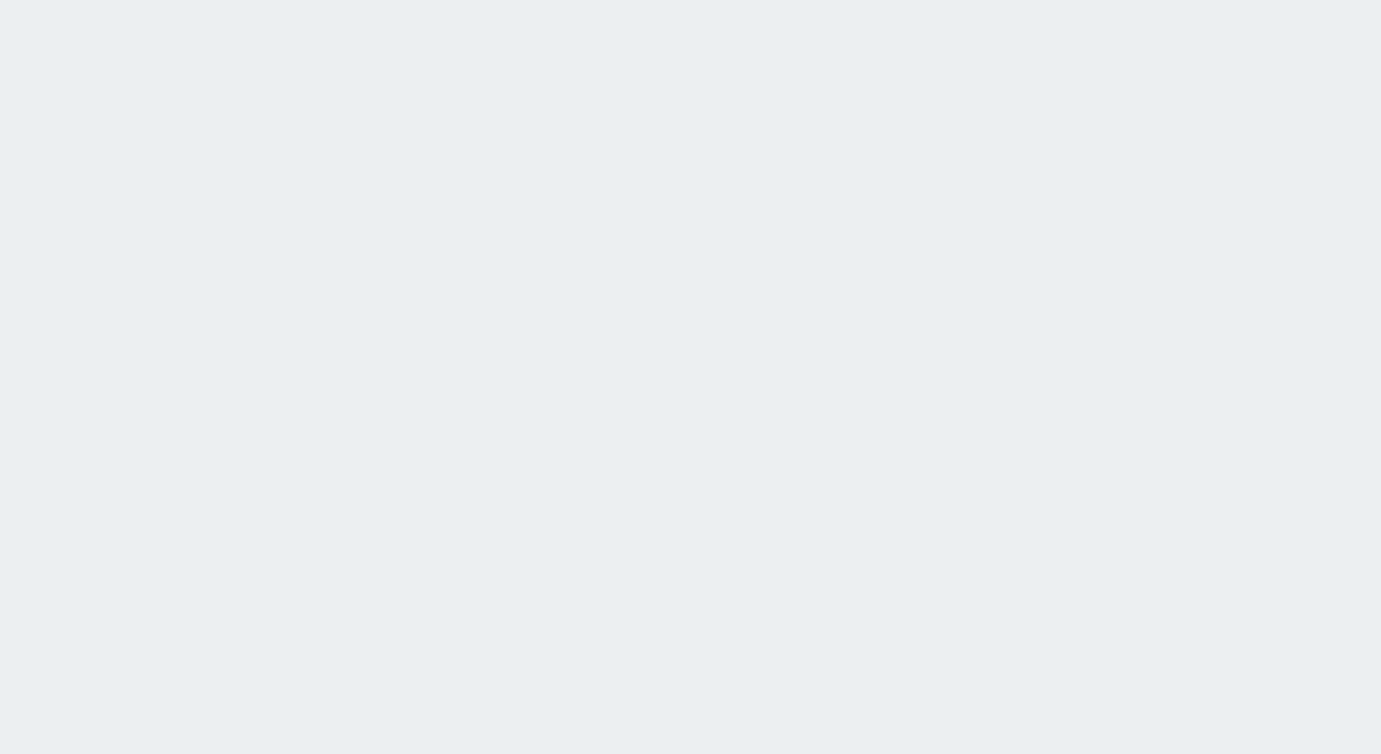 scroll, scrollTop: 0, scrollLeft: 0, axis: both 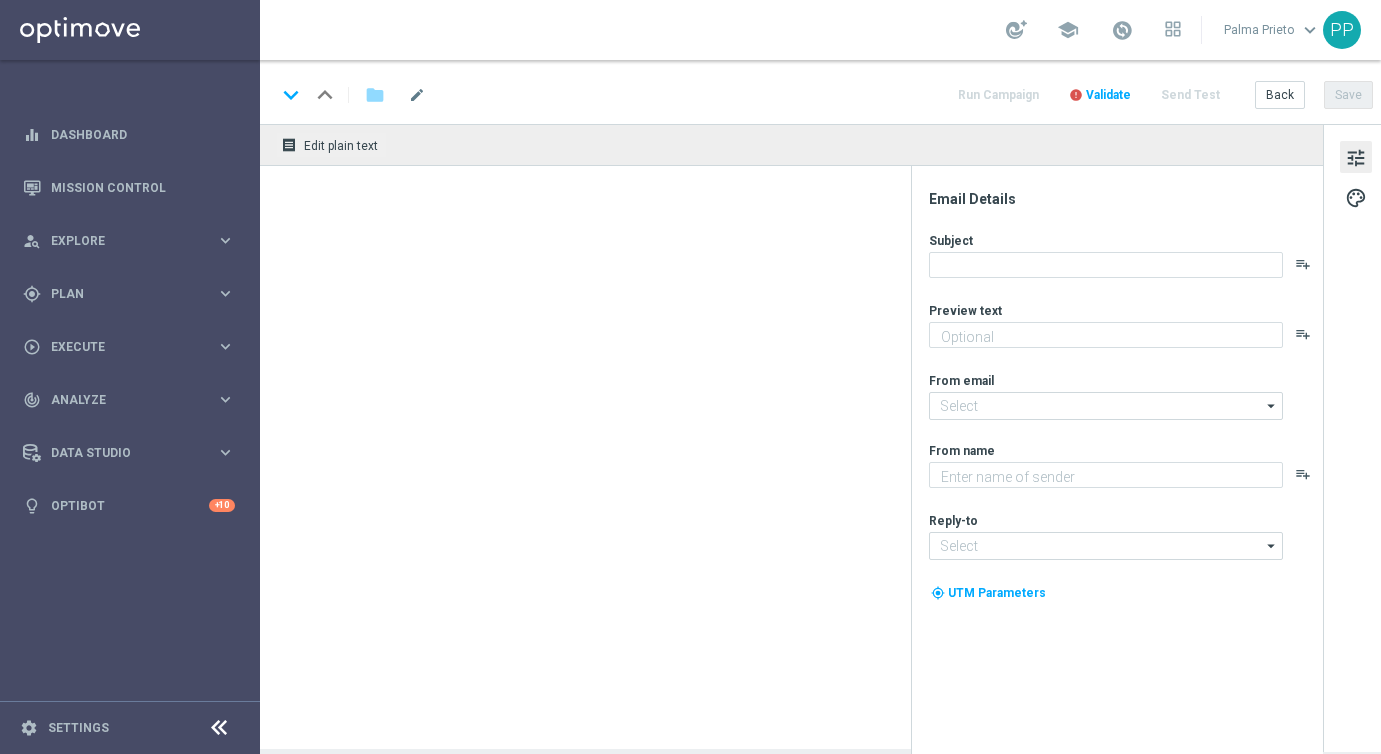 type on "Wette auf die Viertelfinalspiele der Frauen EM" 